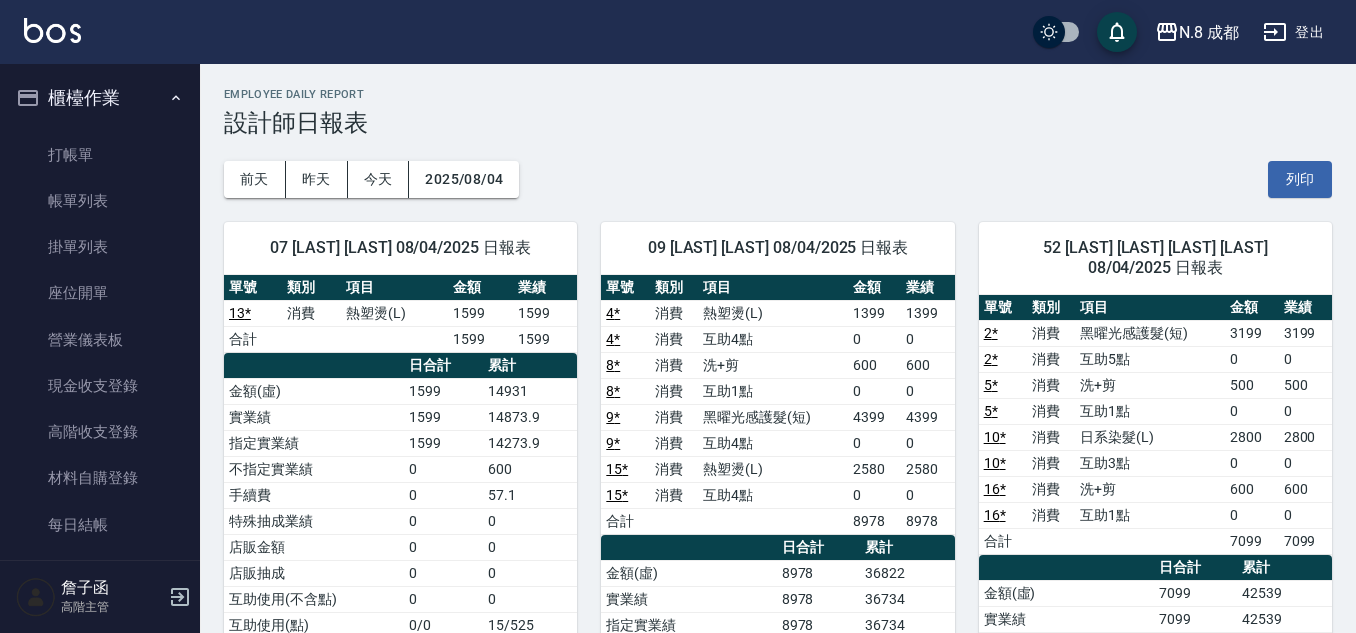 scroll, scrollTop: 100, scrollLeft: 0, axis: vertical 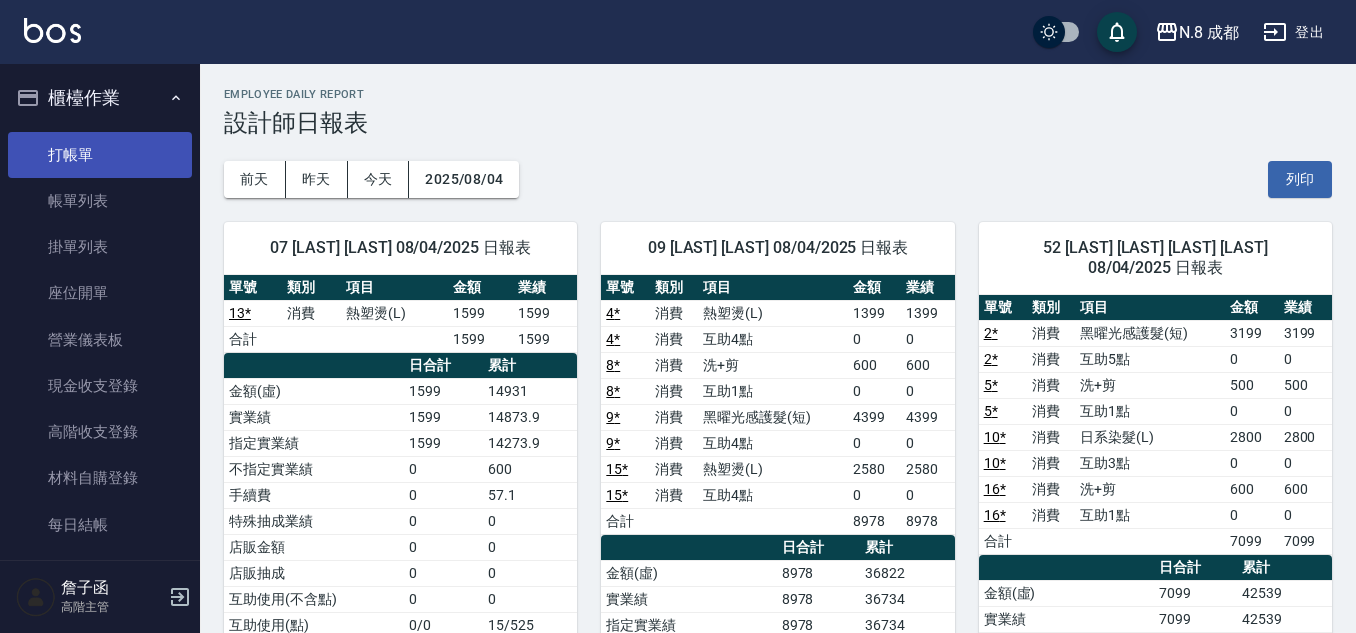 click on "打帳單" at bounding box center (100, 155) 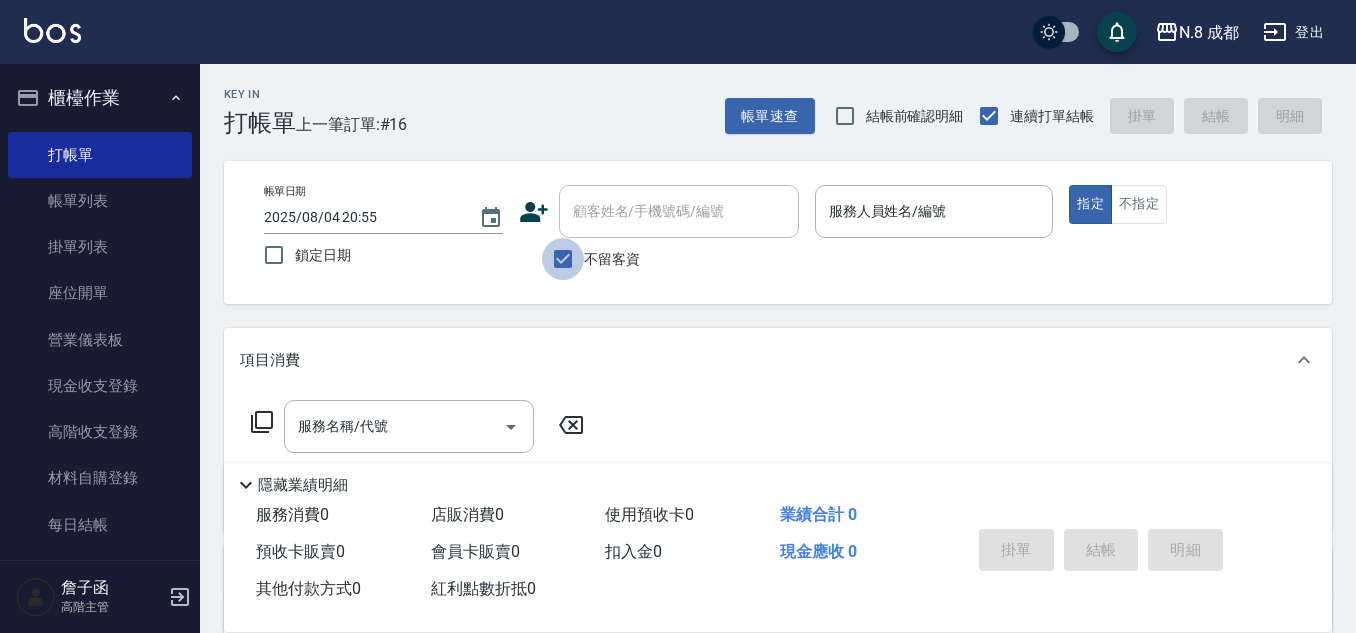 click on "不留客資" at bounding box center (563, 259) 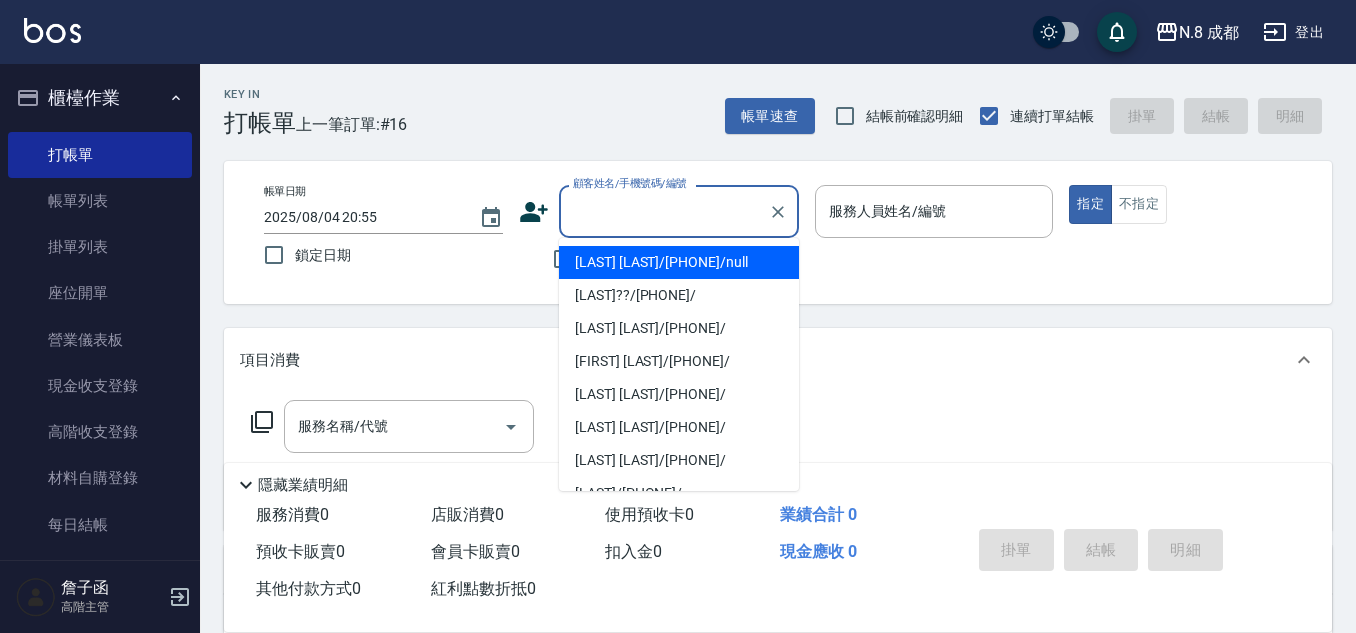 click on "顧客姓名/手機號碼/編號" at bounding box center [664, 211] 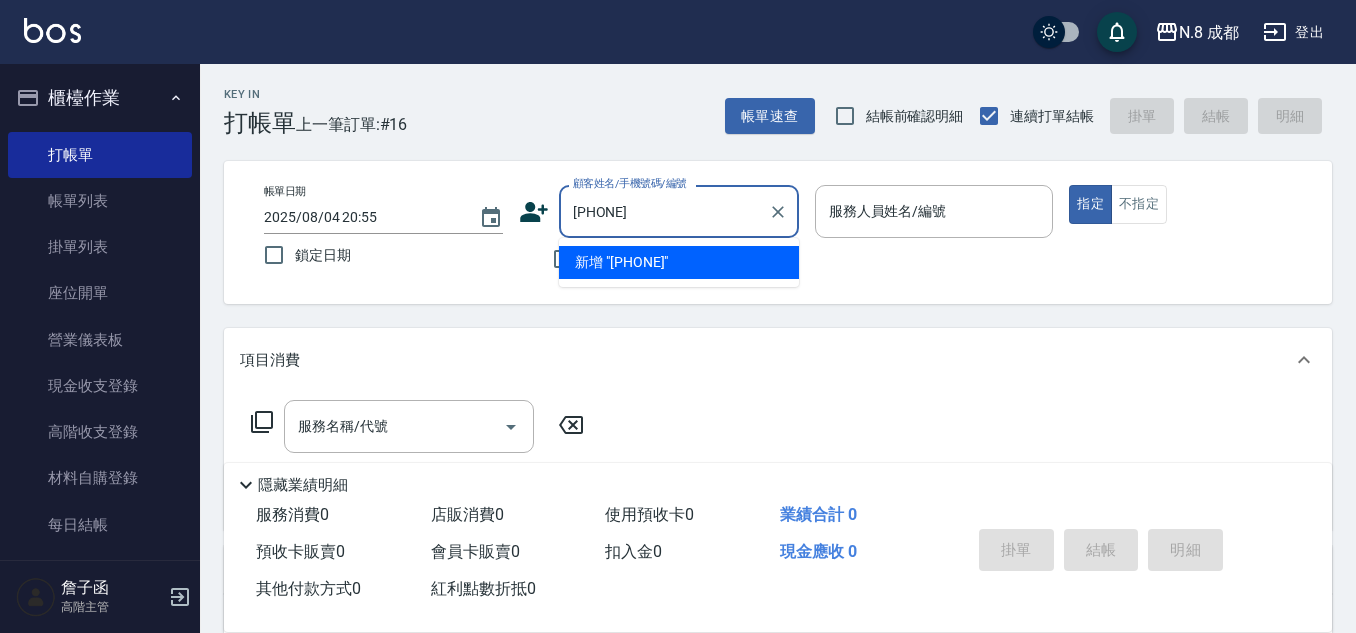 type on "[PHONE]" 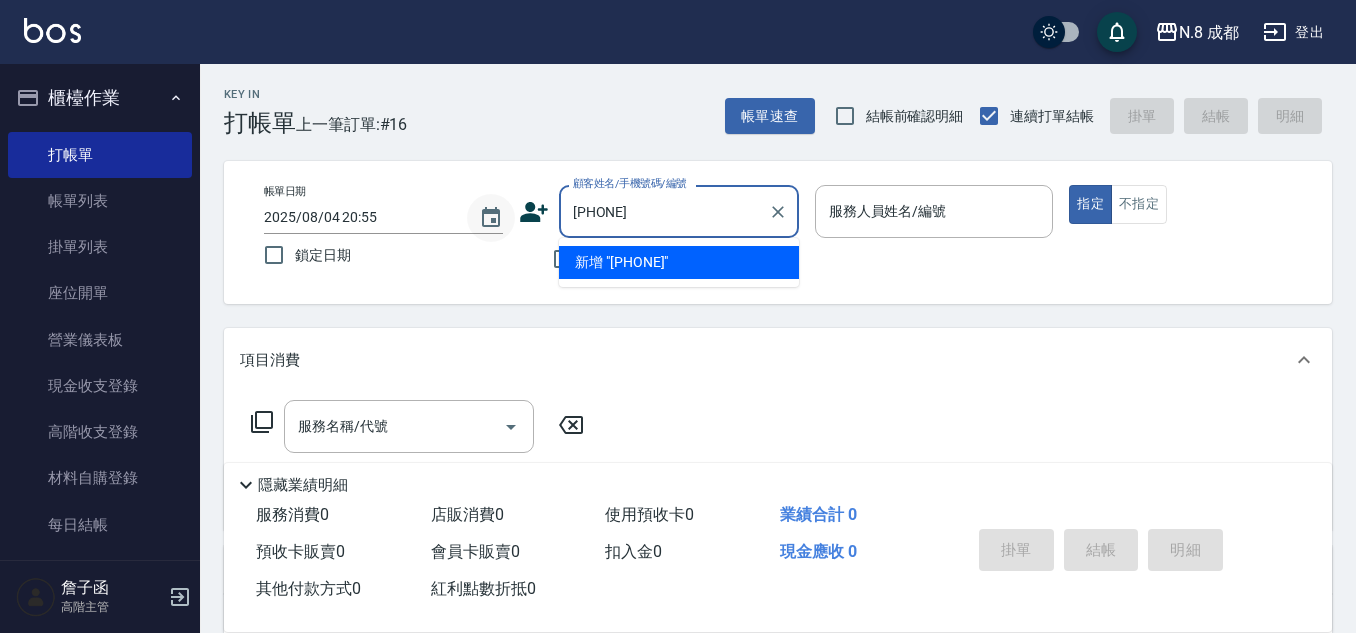 drag, startPoint x: 673, startPoint y: 214, endPoint x: 474, endPoint y: 235, distance: 200.10497 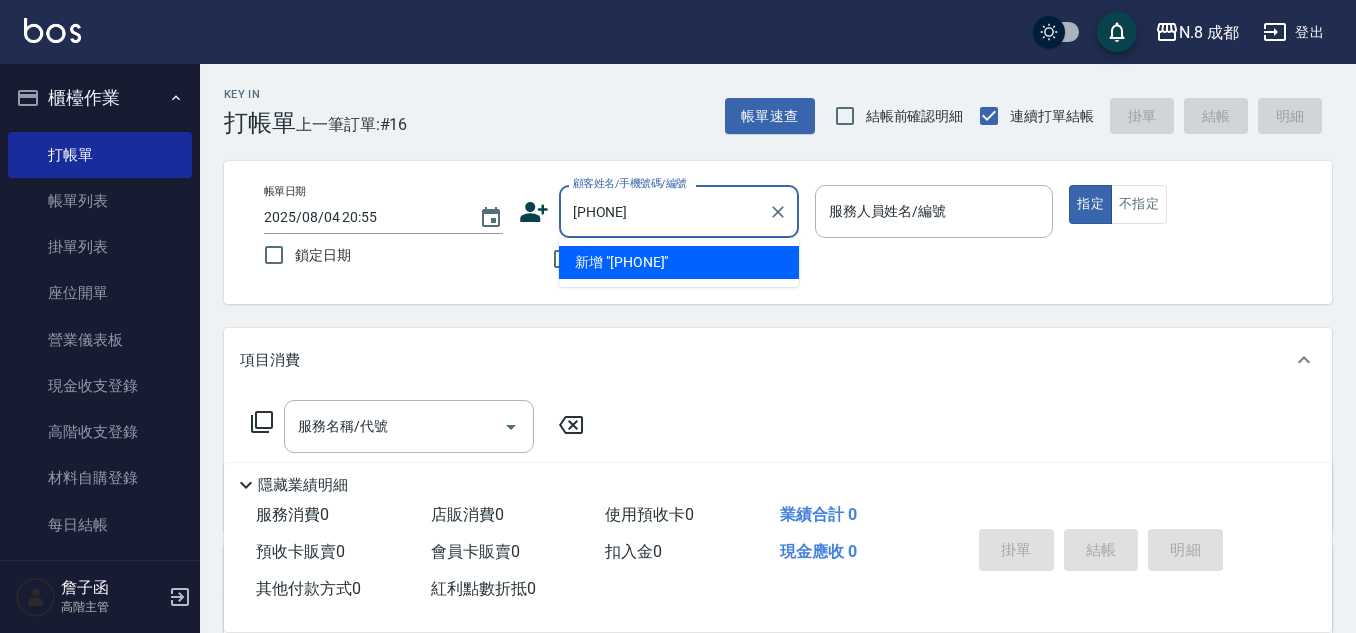 type 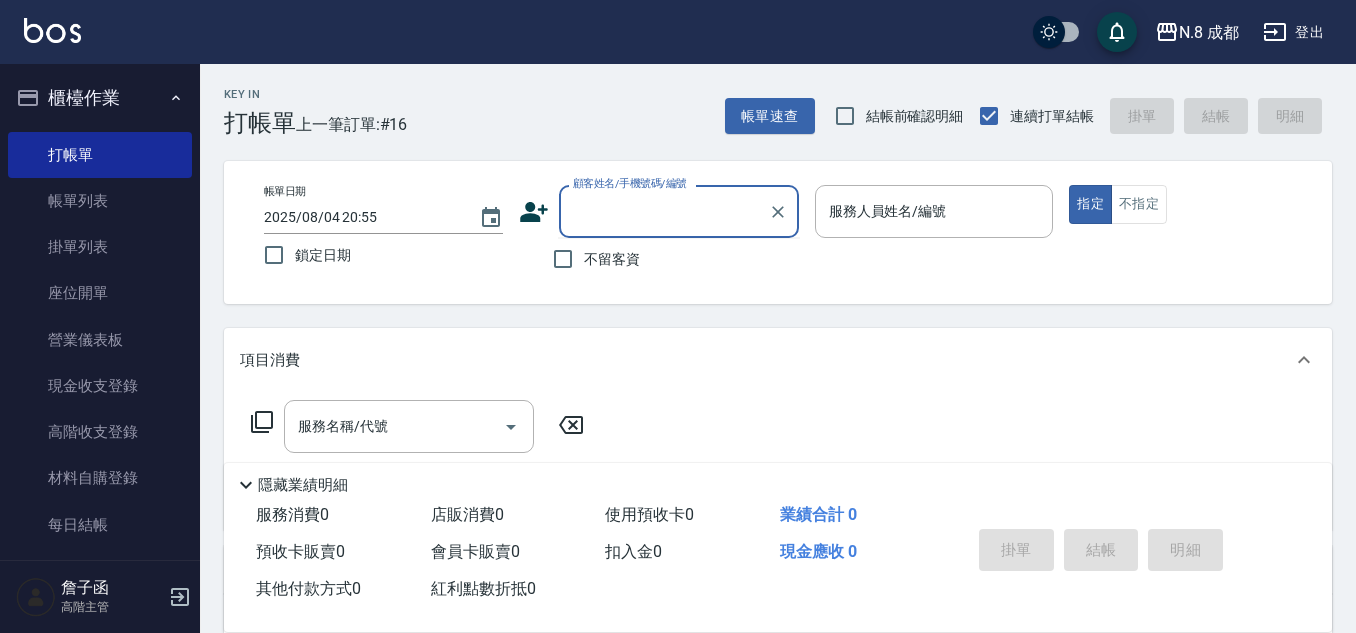 click 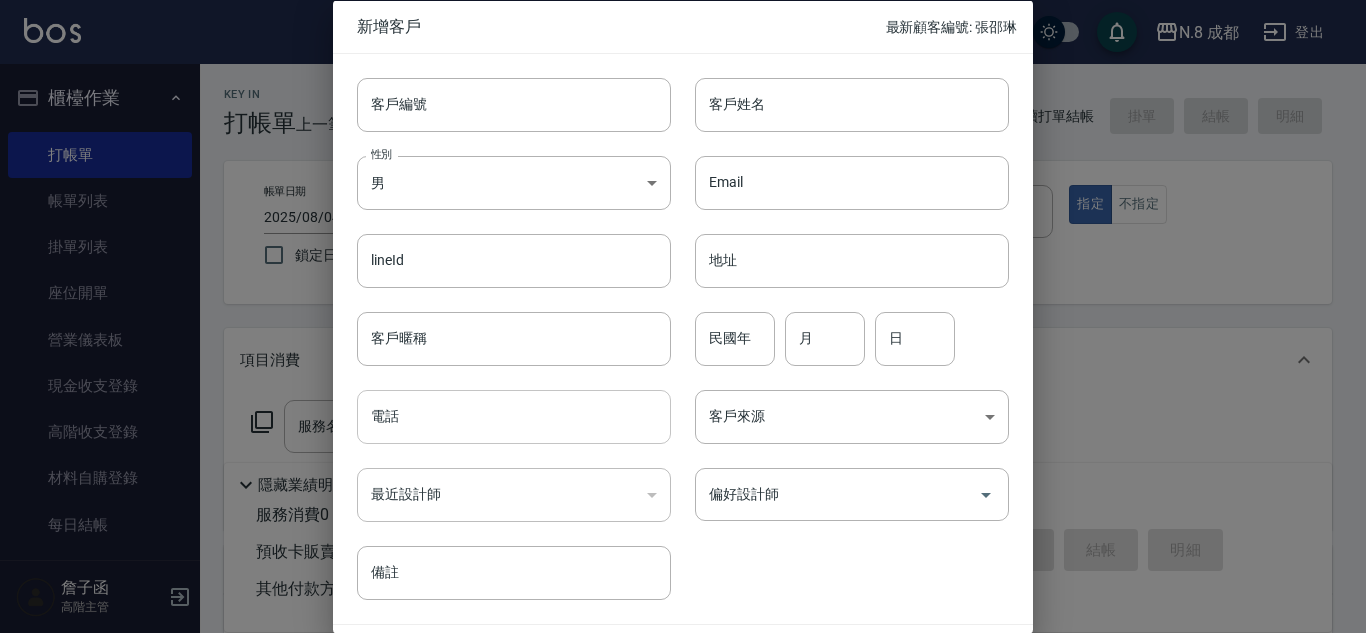 click on "電話" at bounding box center [514, 417] 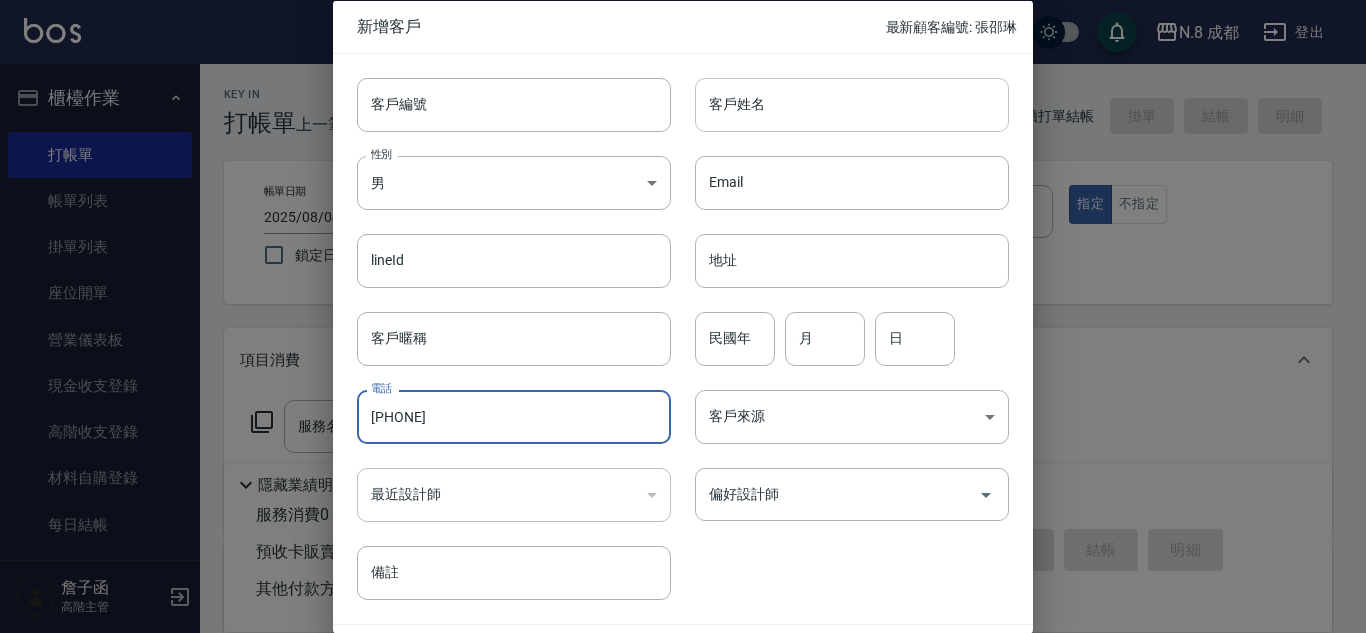 type on "[PHONE]" 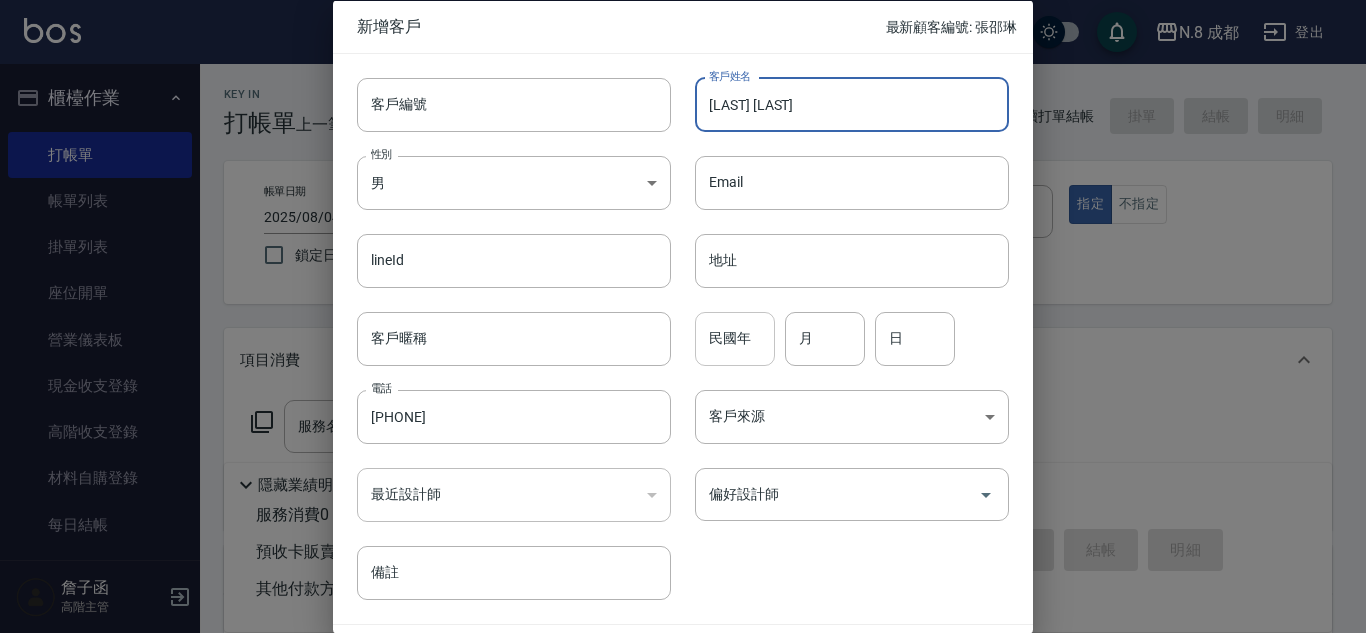 type on "[LAST] [LAST]" 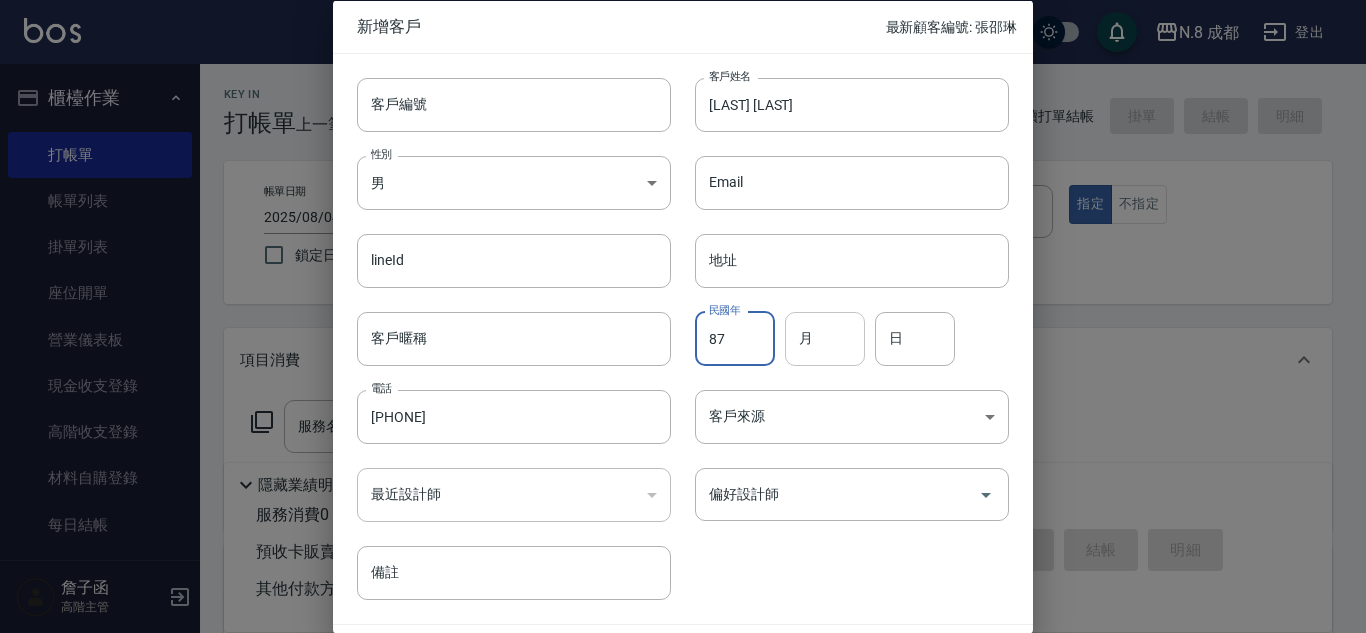 type on "87" 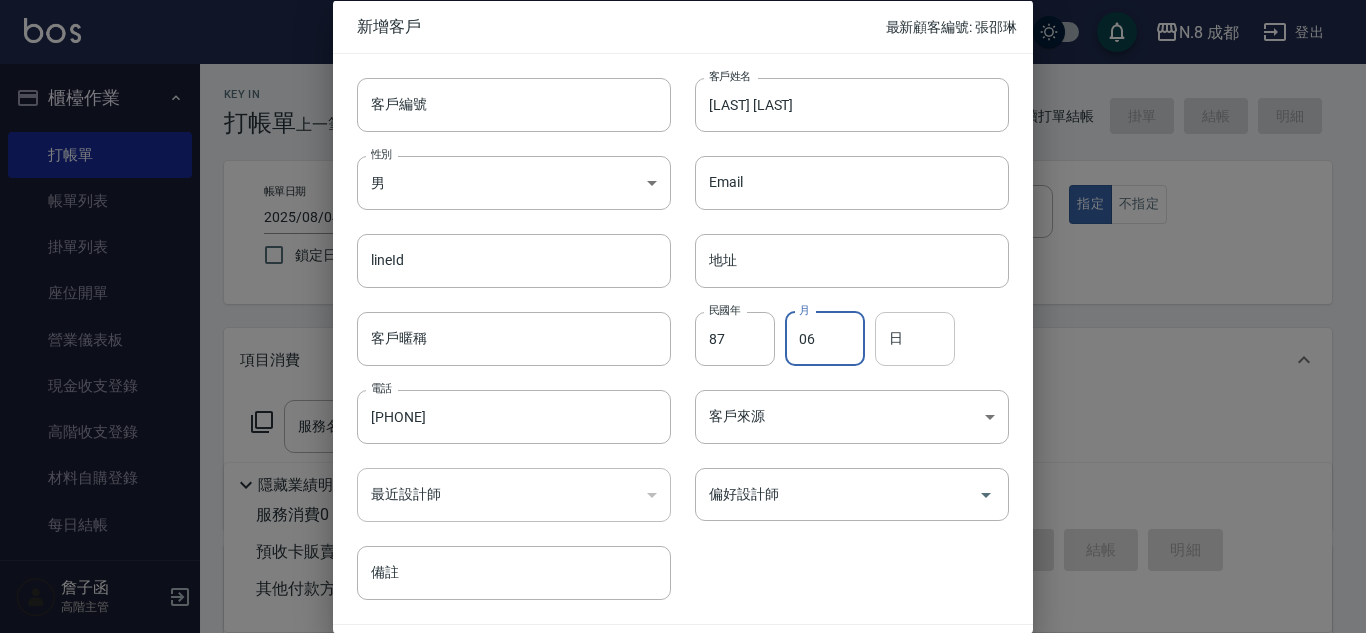 type on "06" 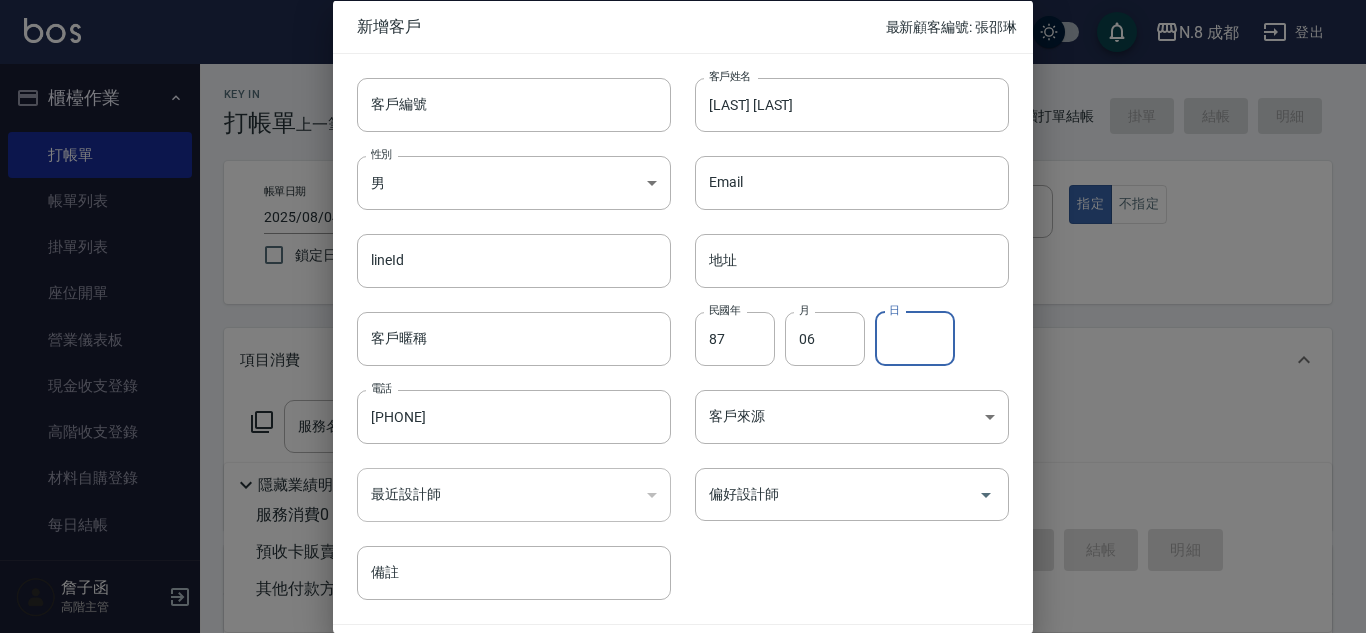 click on "日" at bounding box center (915, 338) 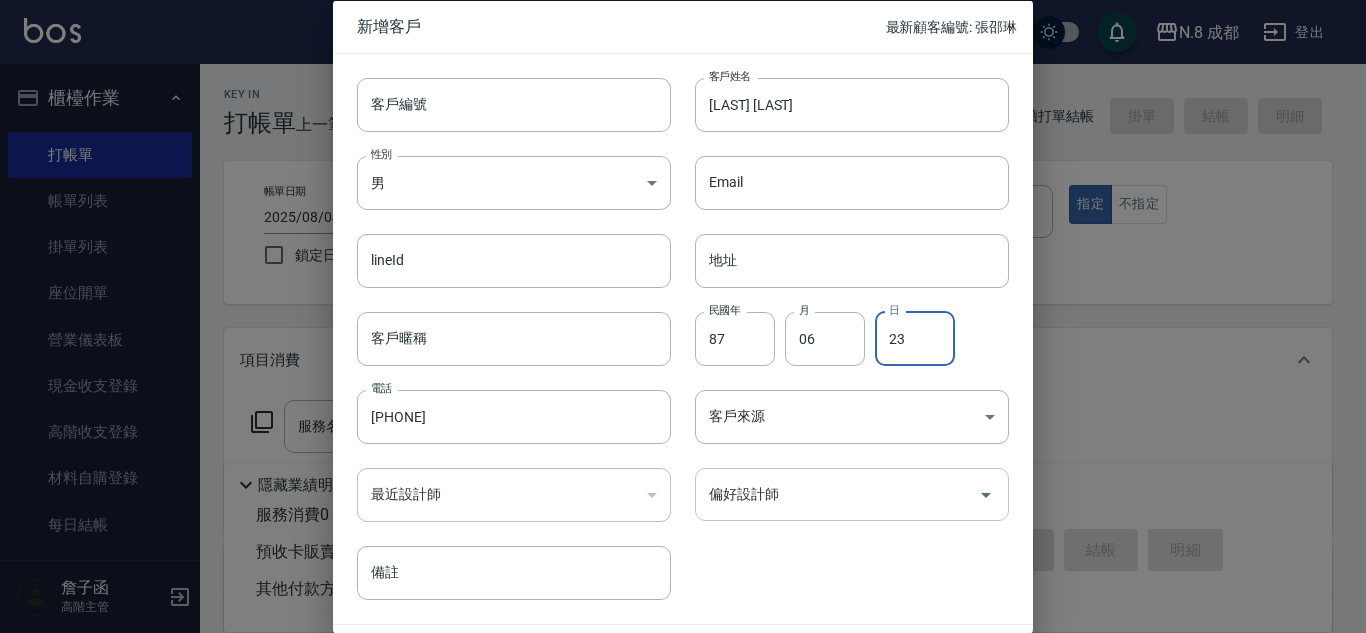 type on "23" 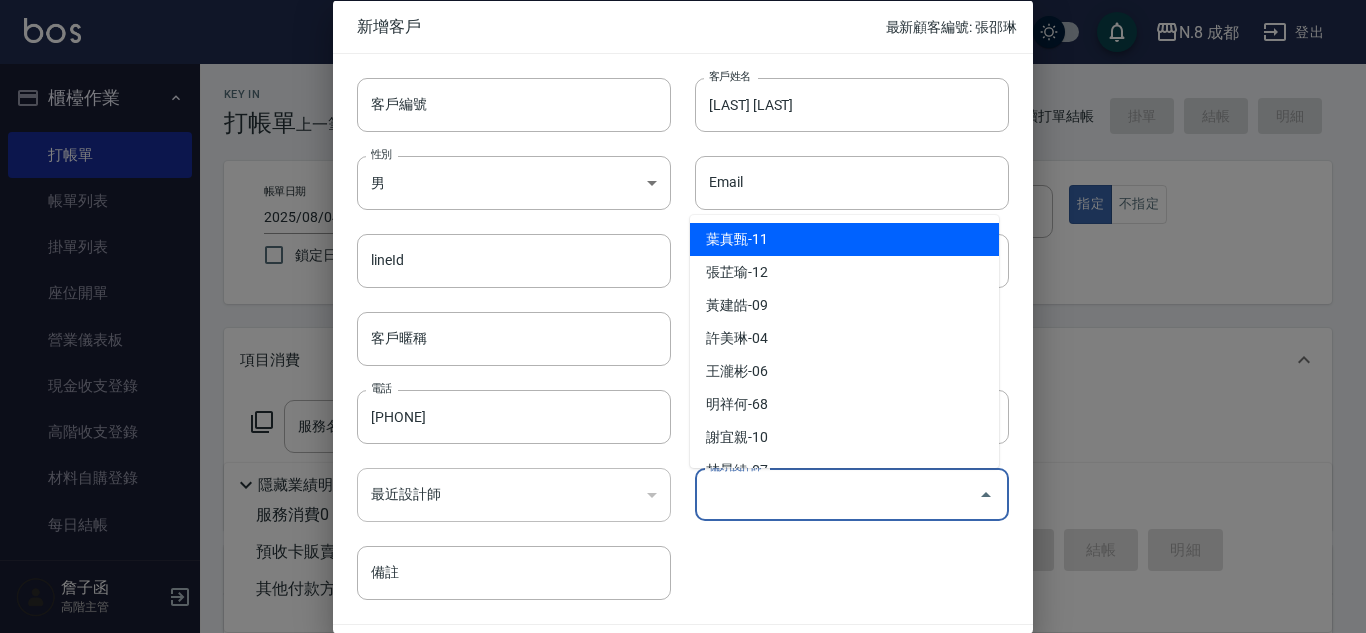click on "偏好設計師" at bounding box center [837, 494] 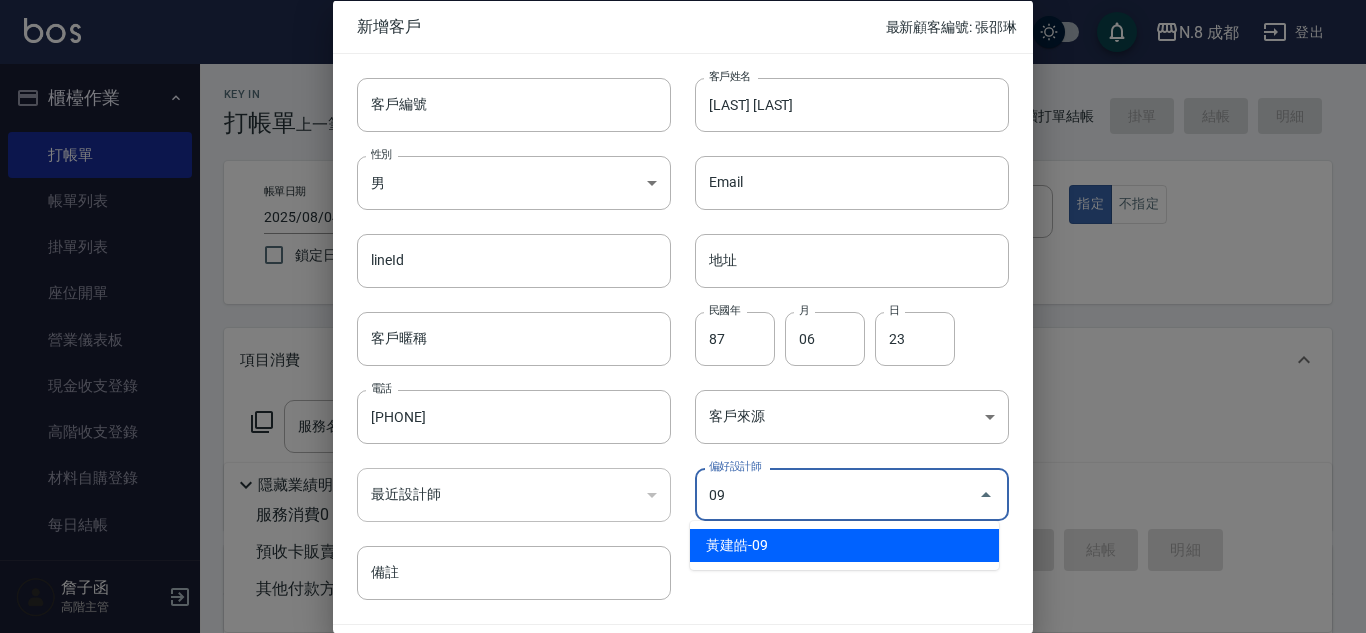 click on "黃建皓-09" at bounding box center [844, 545] 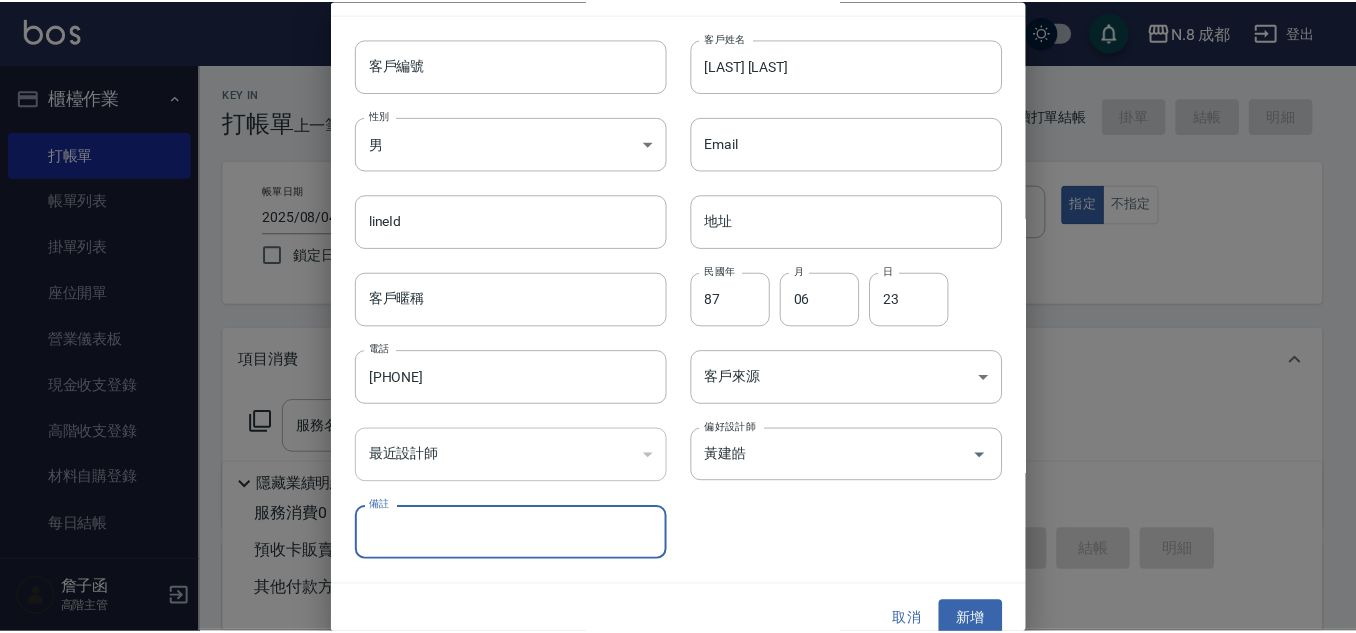 scroll, scrollTop: 60, scrollLeft: 0, axis: vertical 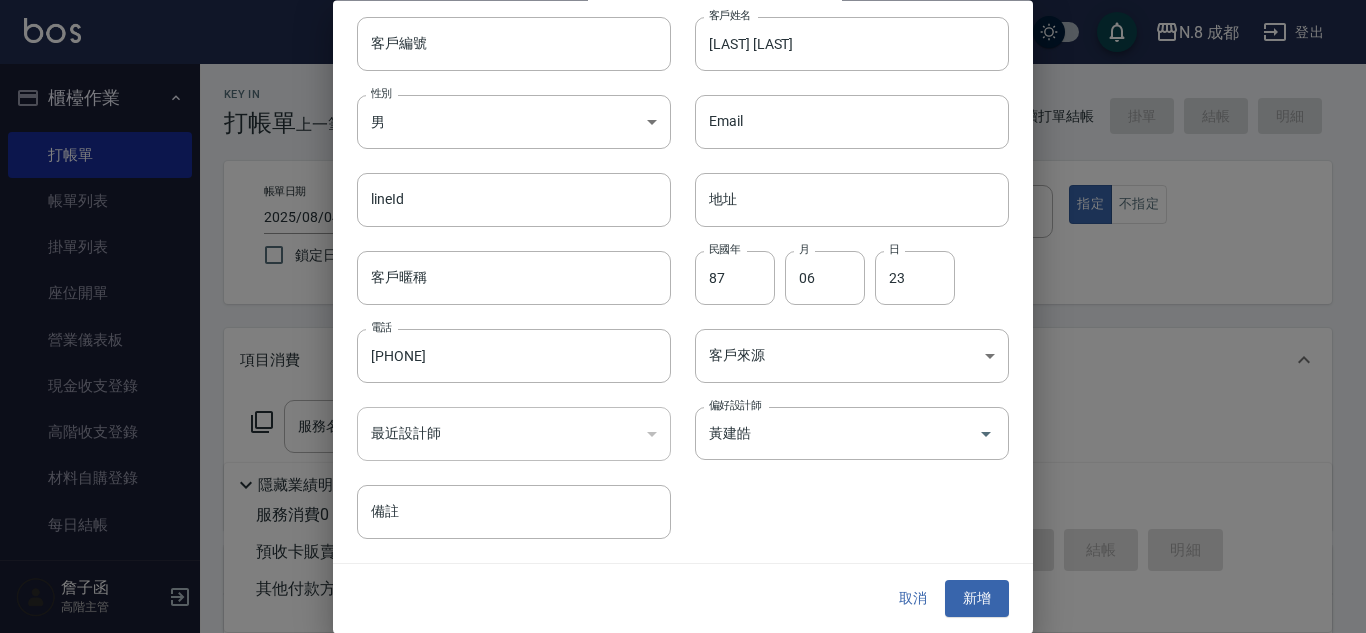 click on "取消 新增" at bounding box center [683, 599] 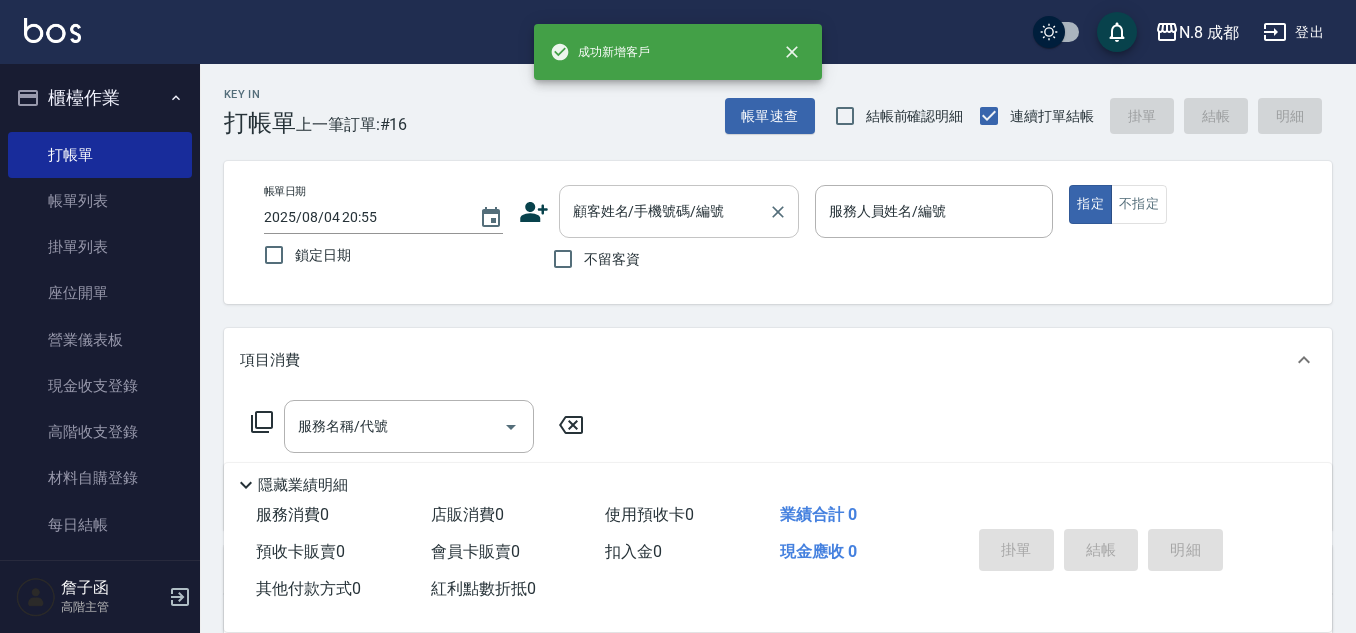 click on "顧客姓名/手機號碼/編號 顧客姓名/手機號碼/編號" at bounding box center [679, 211] 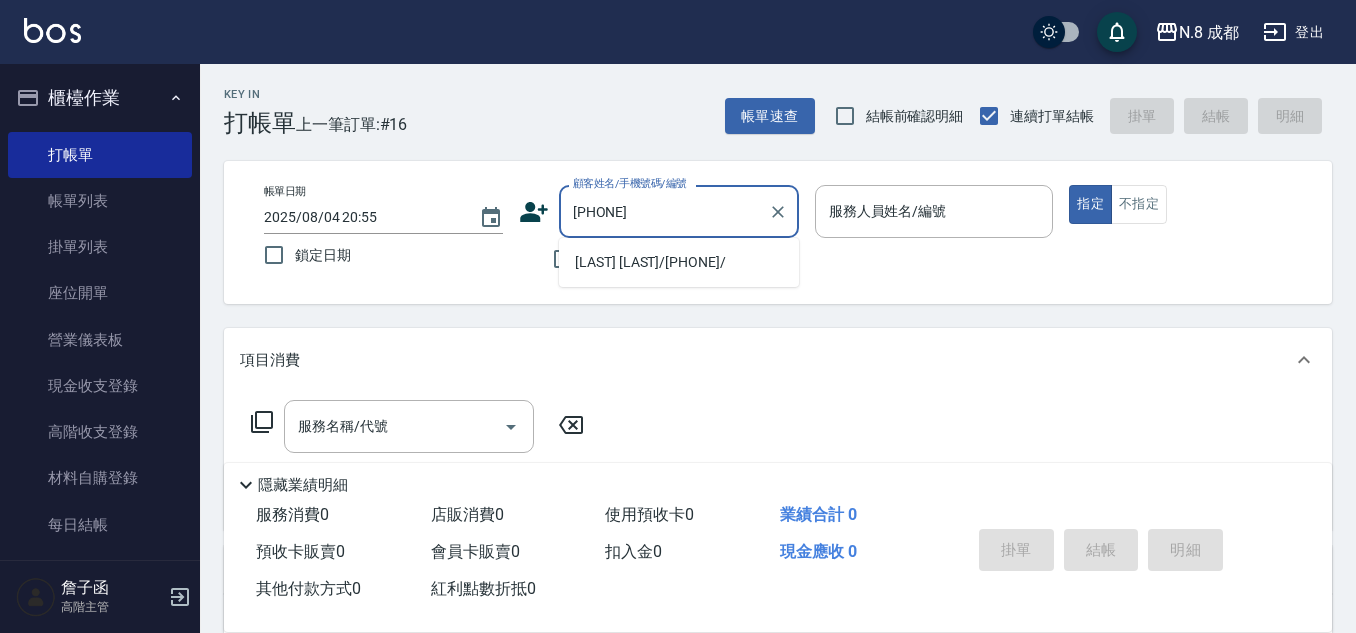 click on "[LAST] [LAST]/[PHONE]/" at bounding box center [679, 262] 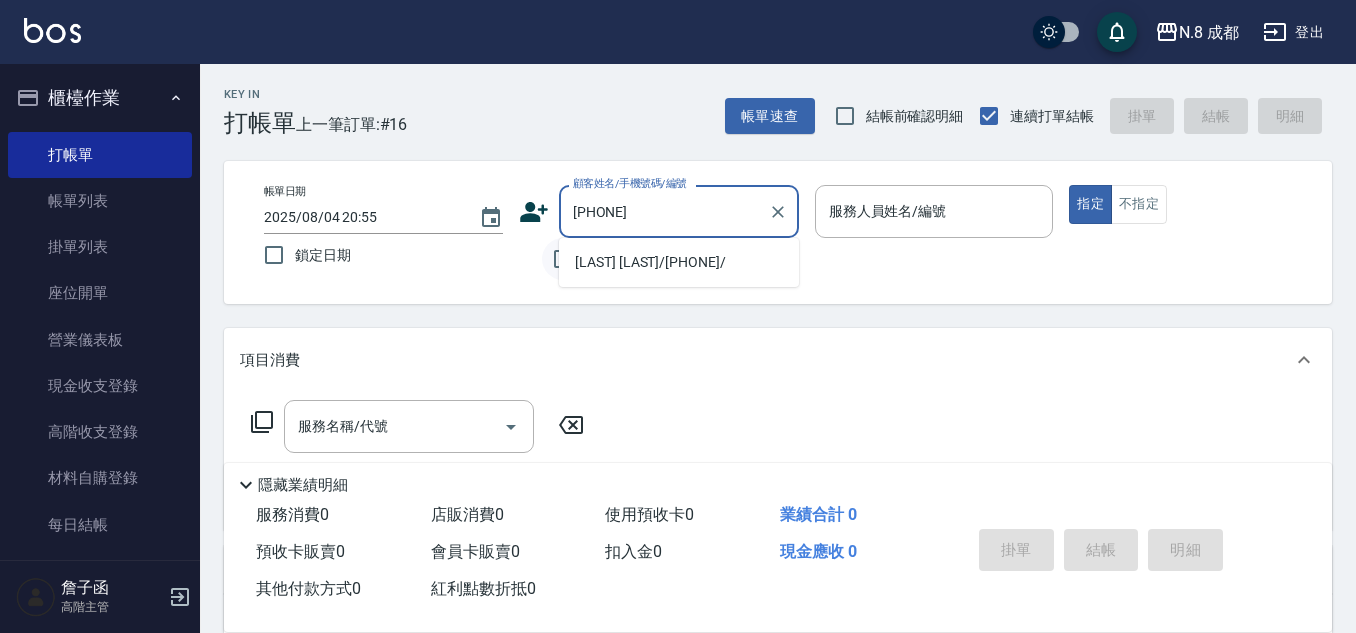 type on "[LAST] [LAST]/[PHONE]/" 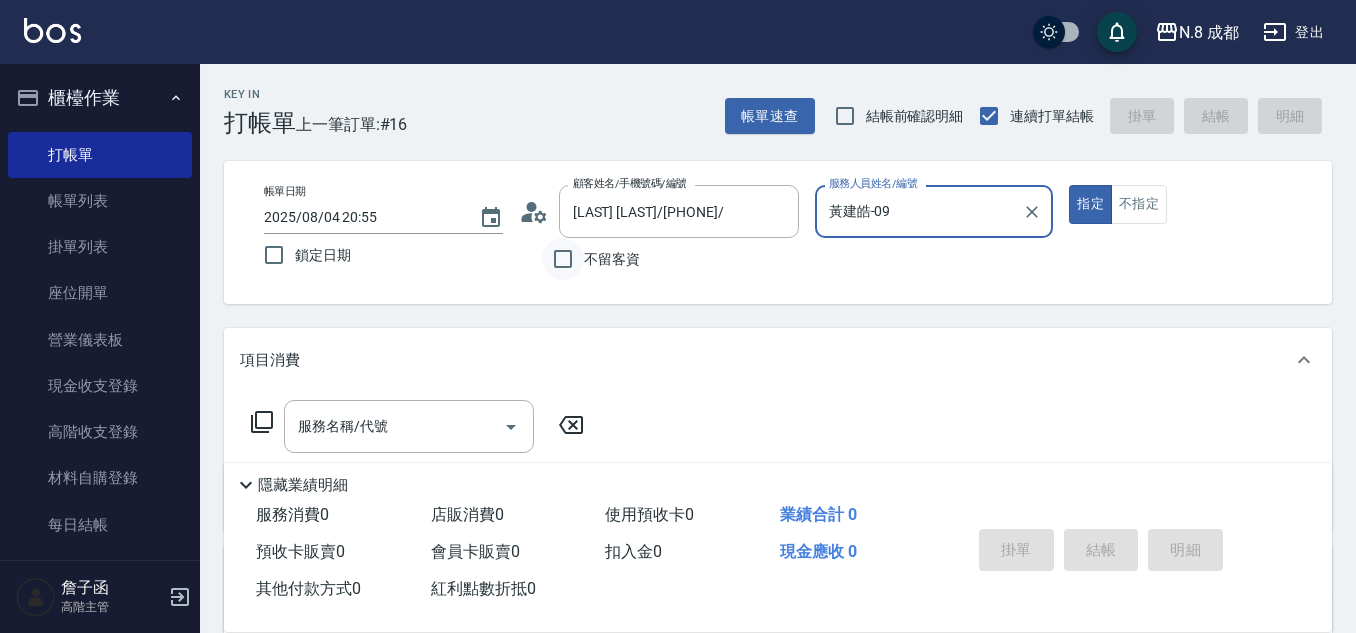 type on "黃建皓-09" 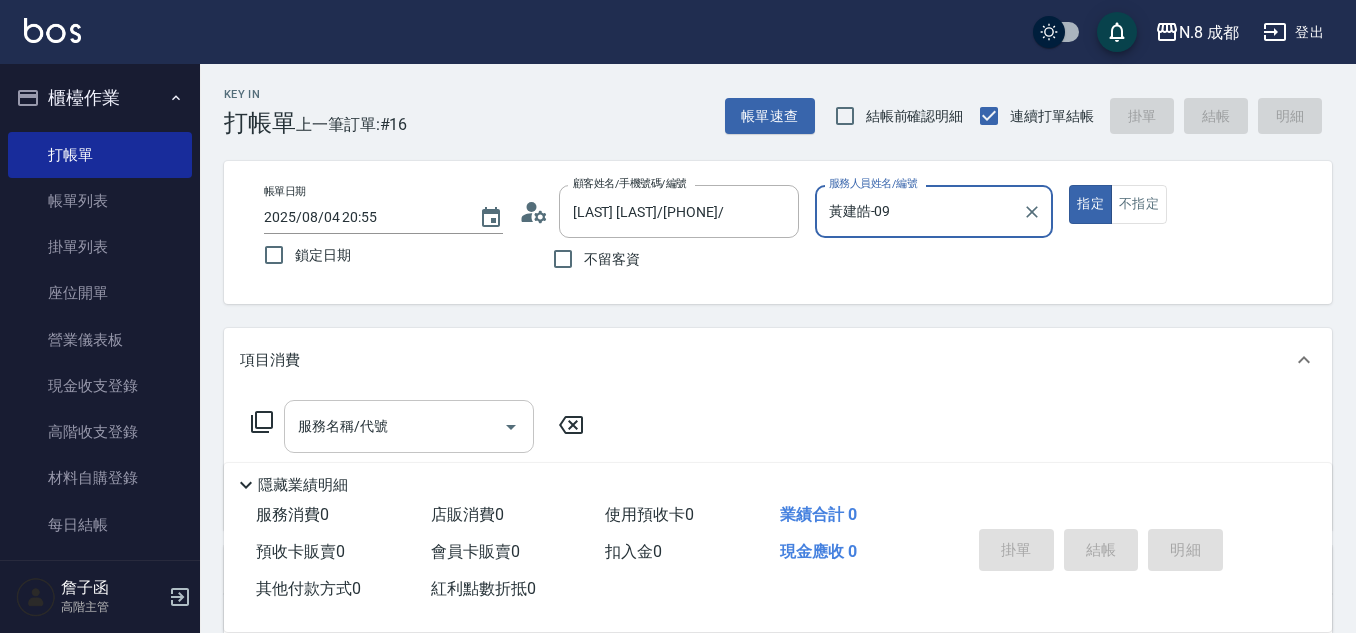click on "服務名稱/代號" at bounding box center [409, 426] 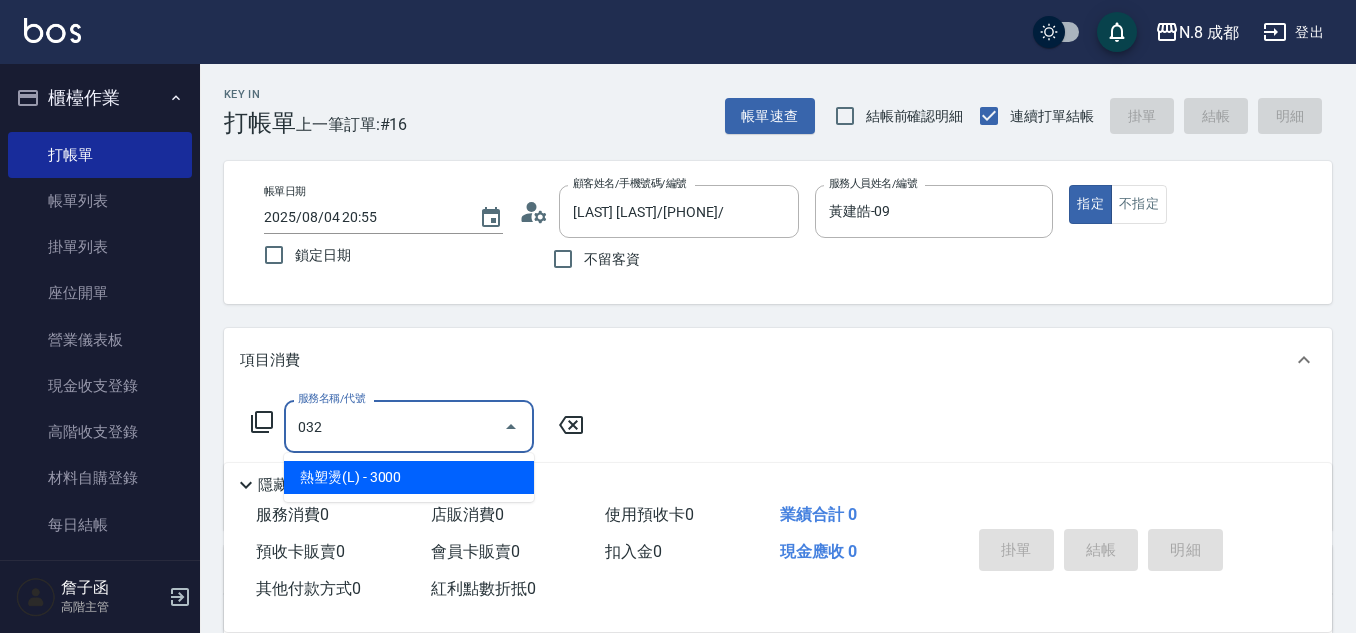 click on "熱塑燙(L) - 3000" at bounding box center (409, 477) 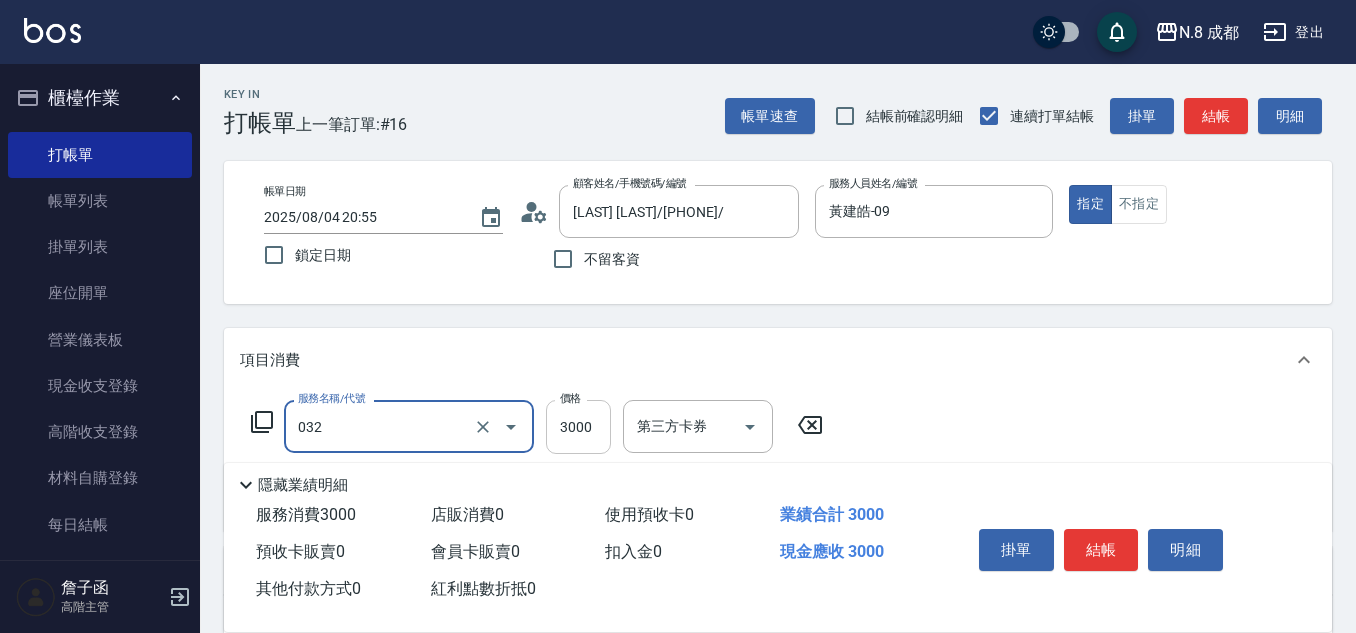 type on "熱塑燙(L)(032)" 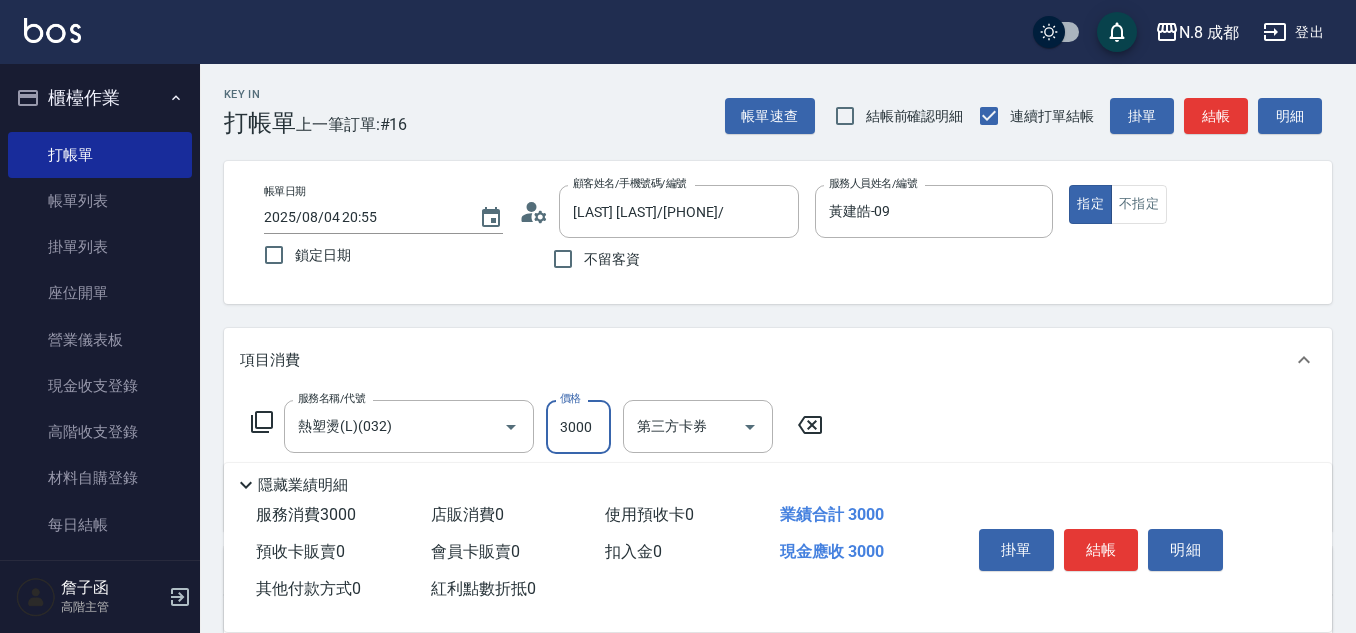 click on "3000" at bounding box center [578, 427] 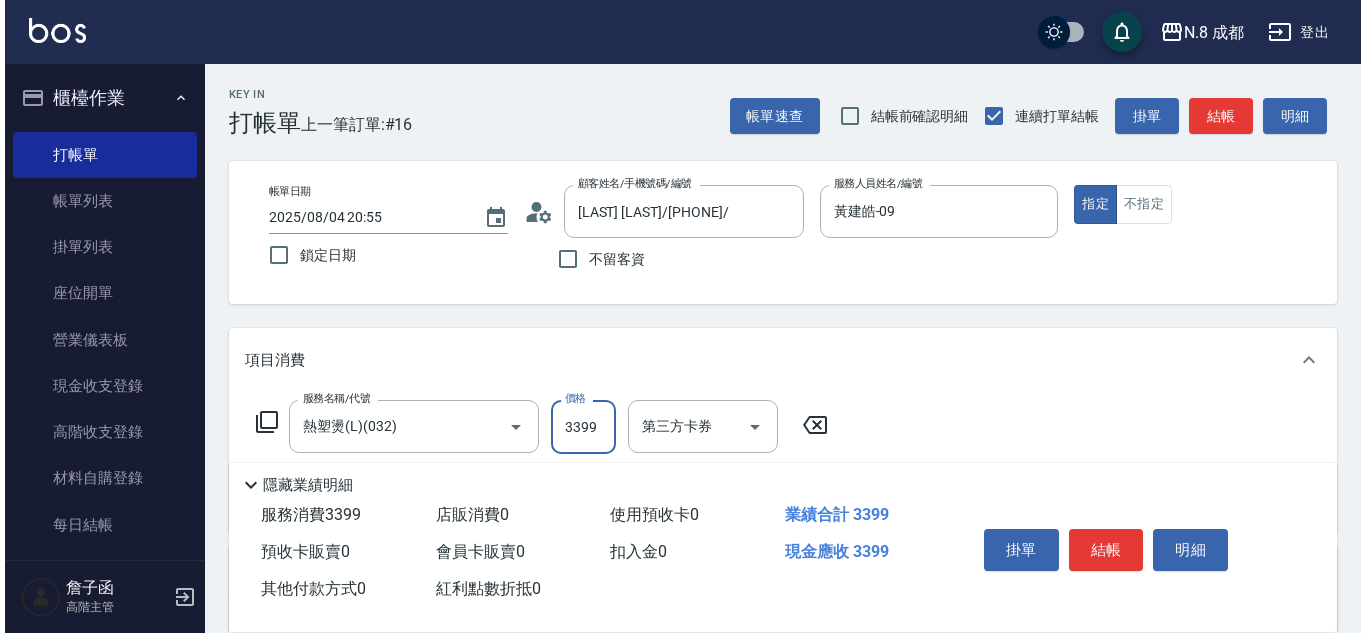 scroll, scrollTop: 100, scrollLeft: 0, axis: vertical 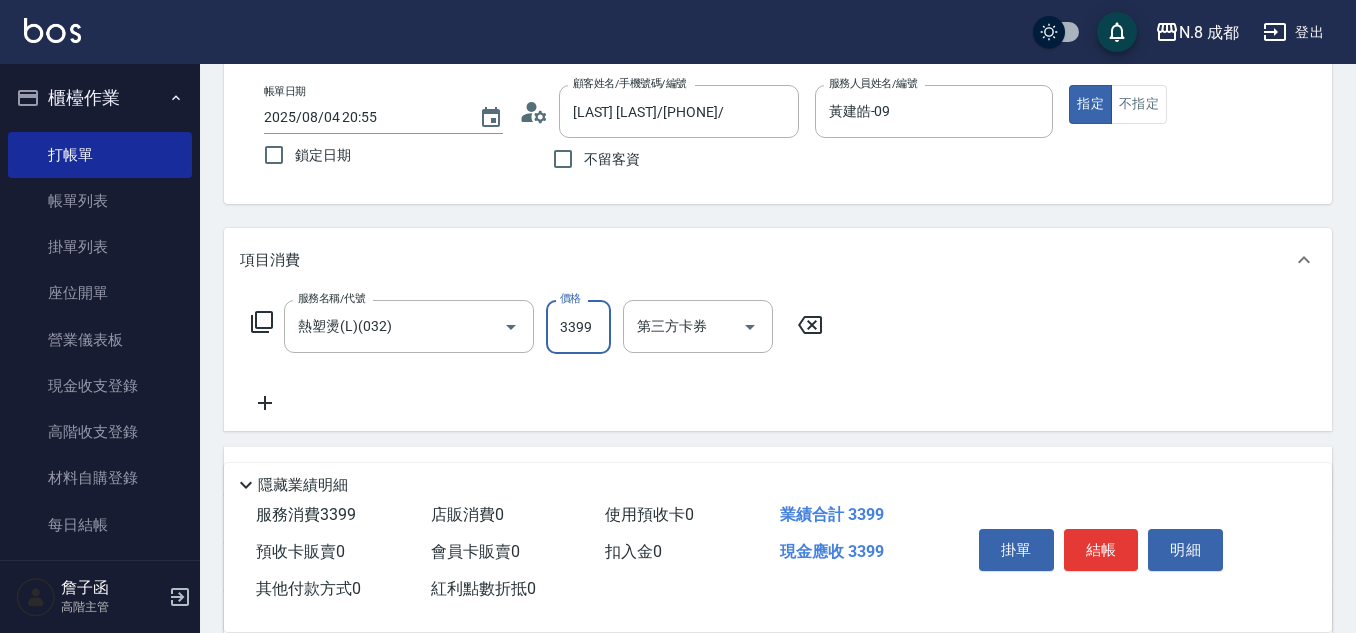 type on "3399" 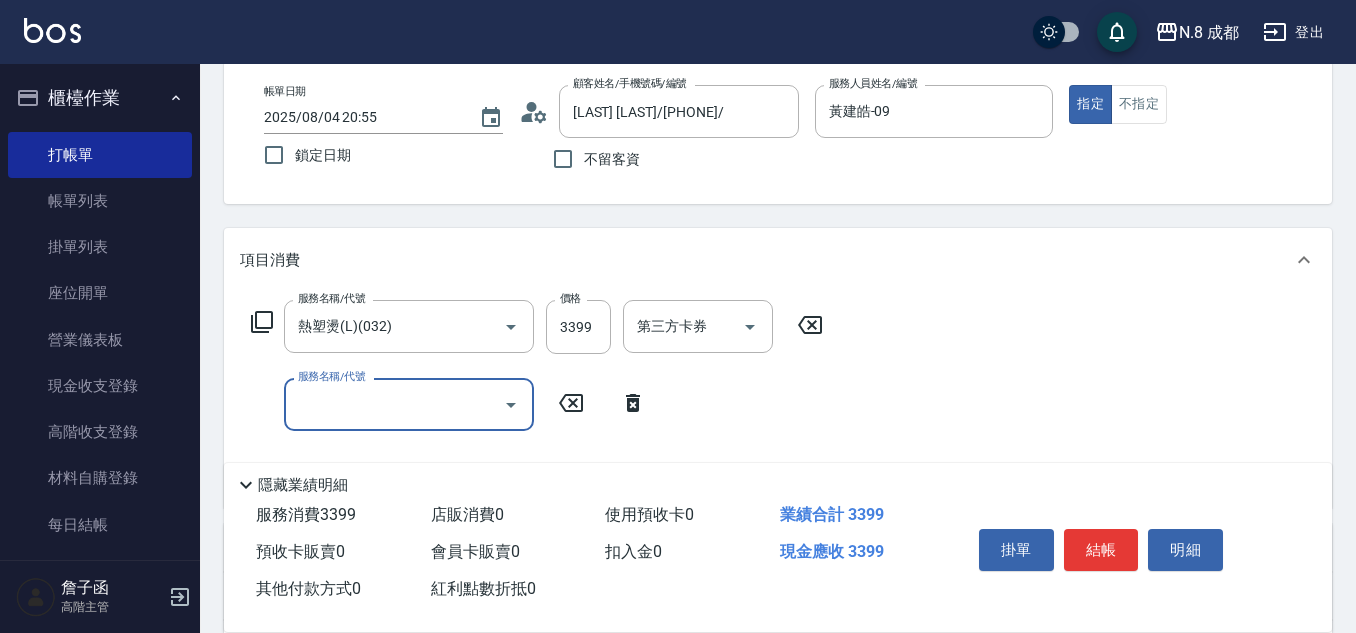 click on "服務名稱/代號" at bounding box center [394, 404] 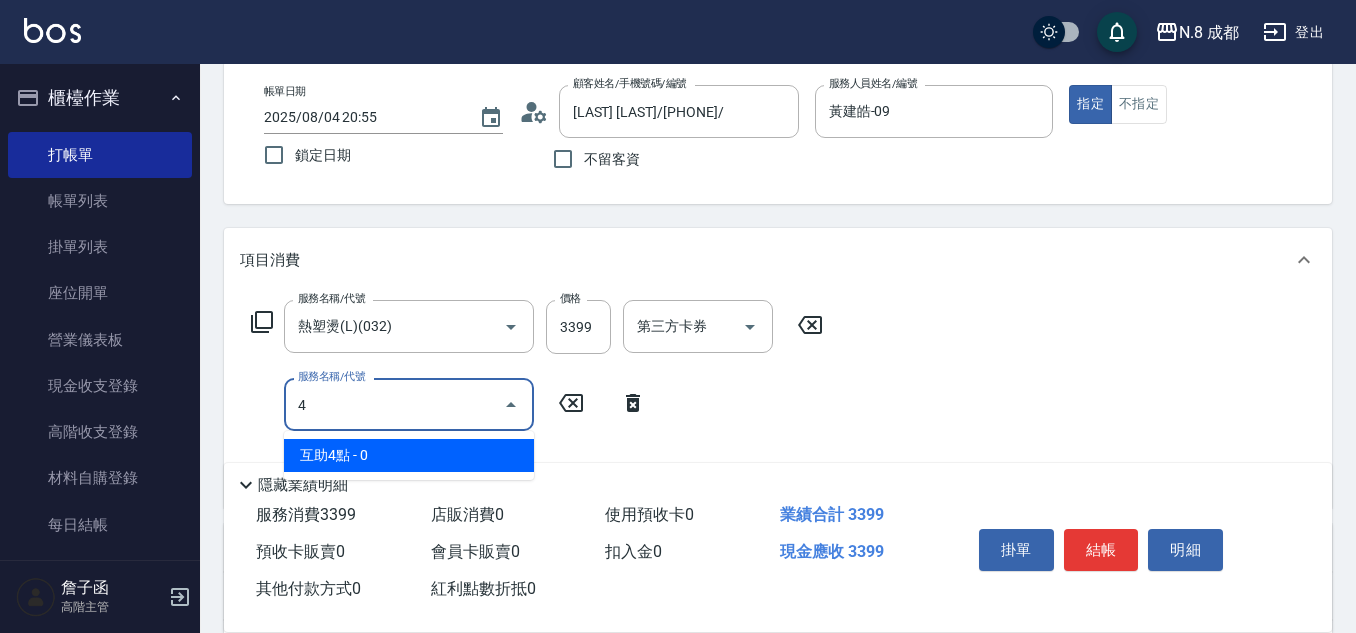 click on "互助4點 - 0" at bounding box center (409, 455) 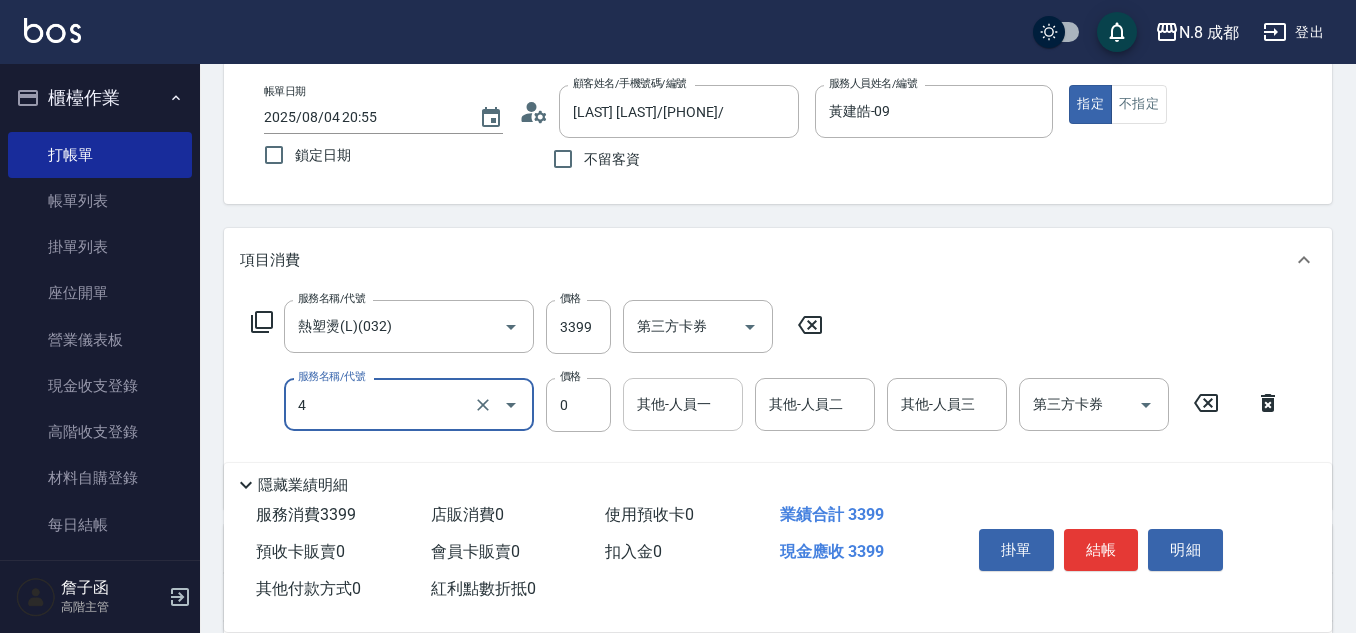 type on "互助4點(4)" 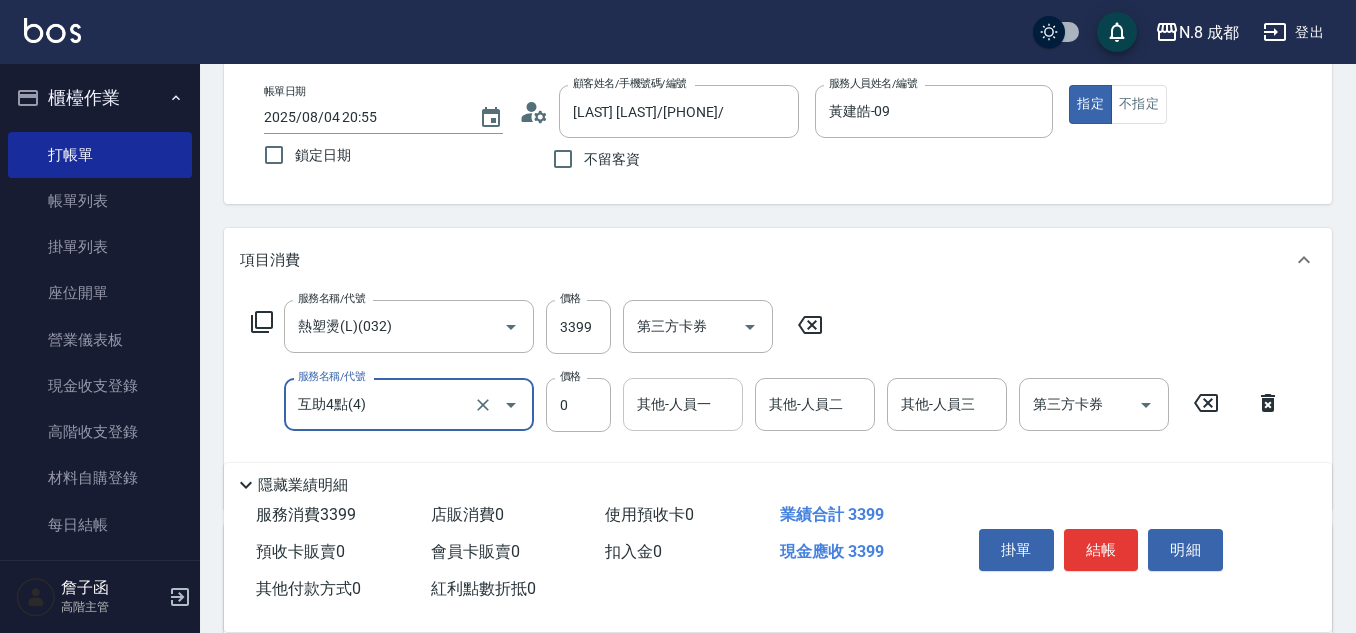 click on "其他-人員一" at bounding box center [683, 404] 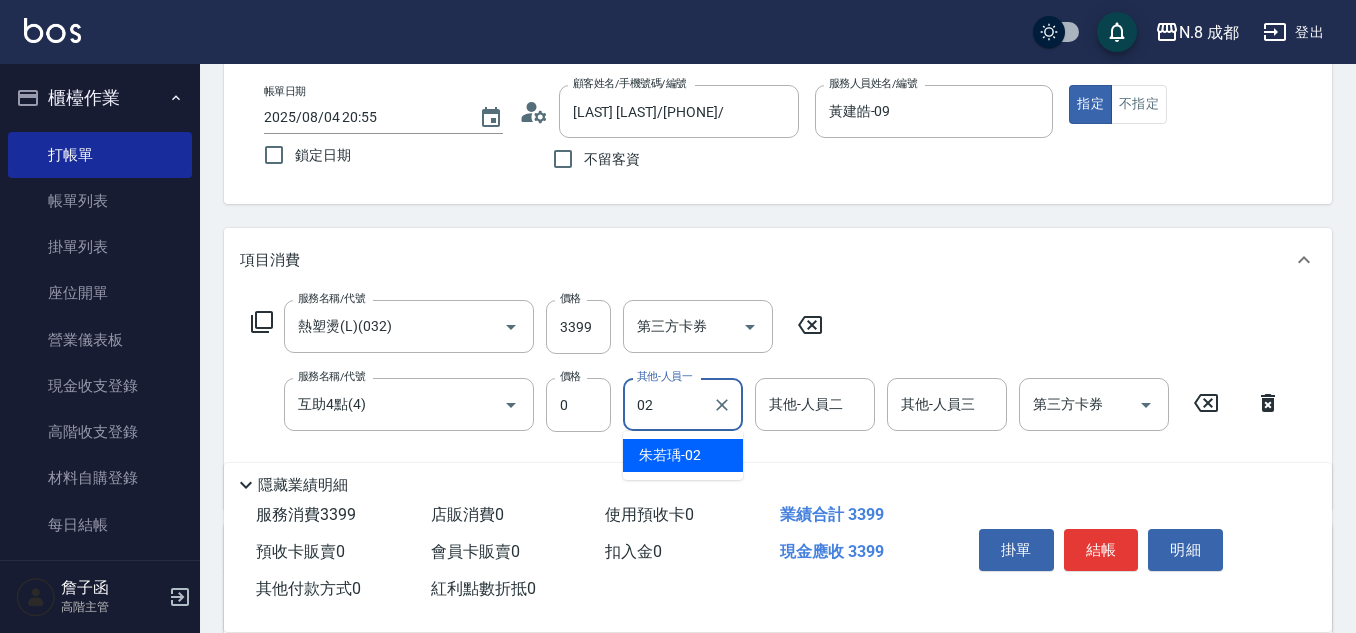 click on "朱若瑀 -02" at bounding box center (670, 455) 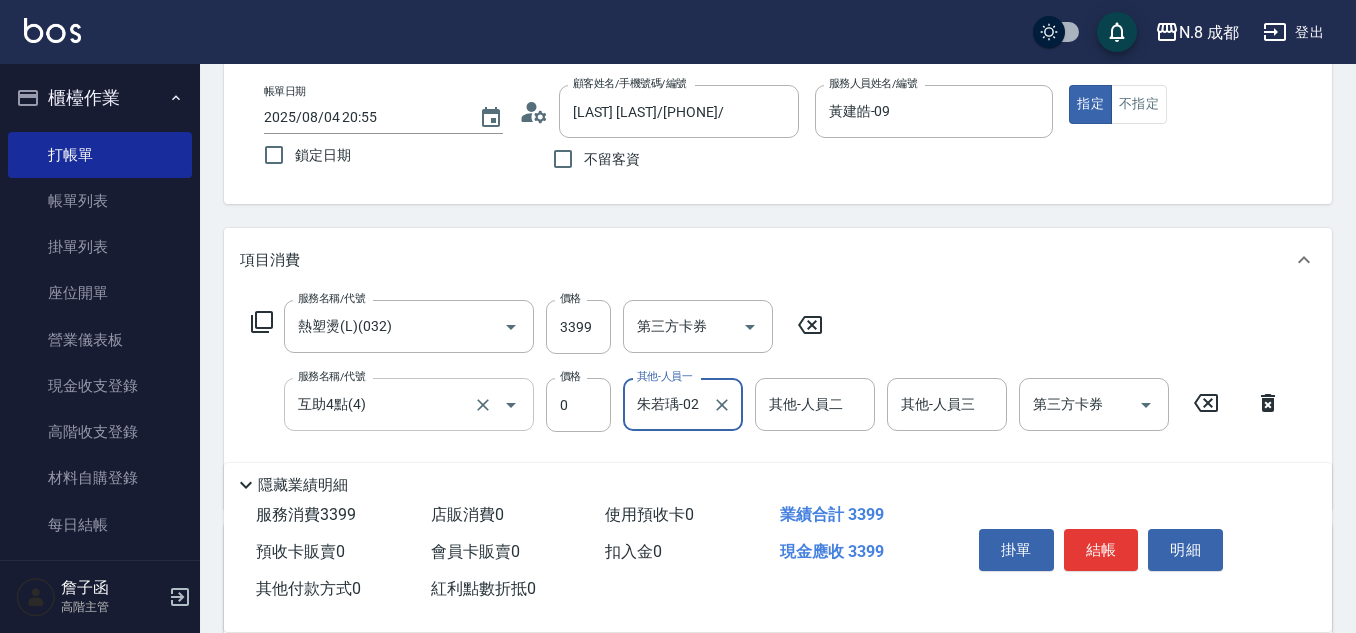 type on "朱若瑀-02" 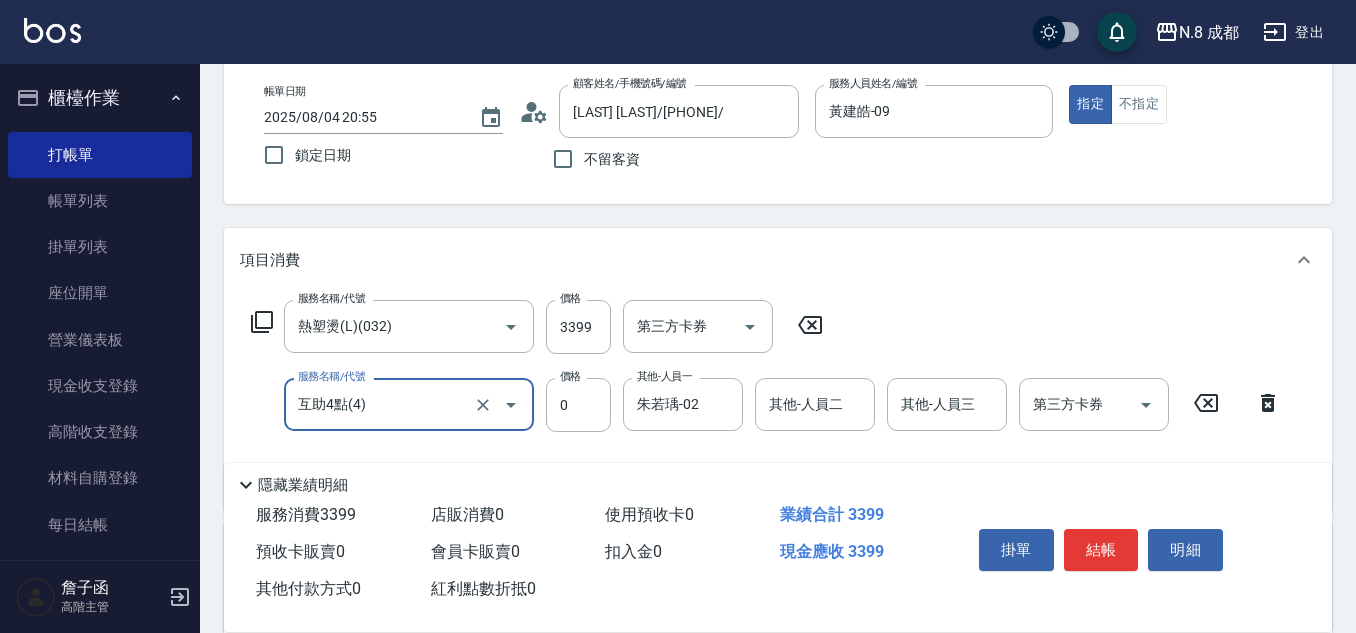 click on "互助4點(4)" at bounding box center [381, 404] 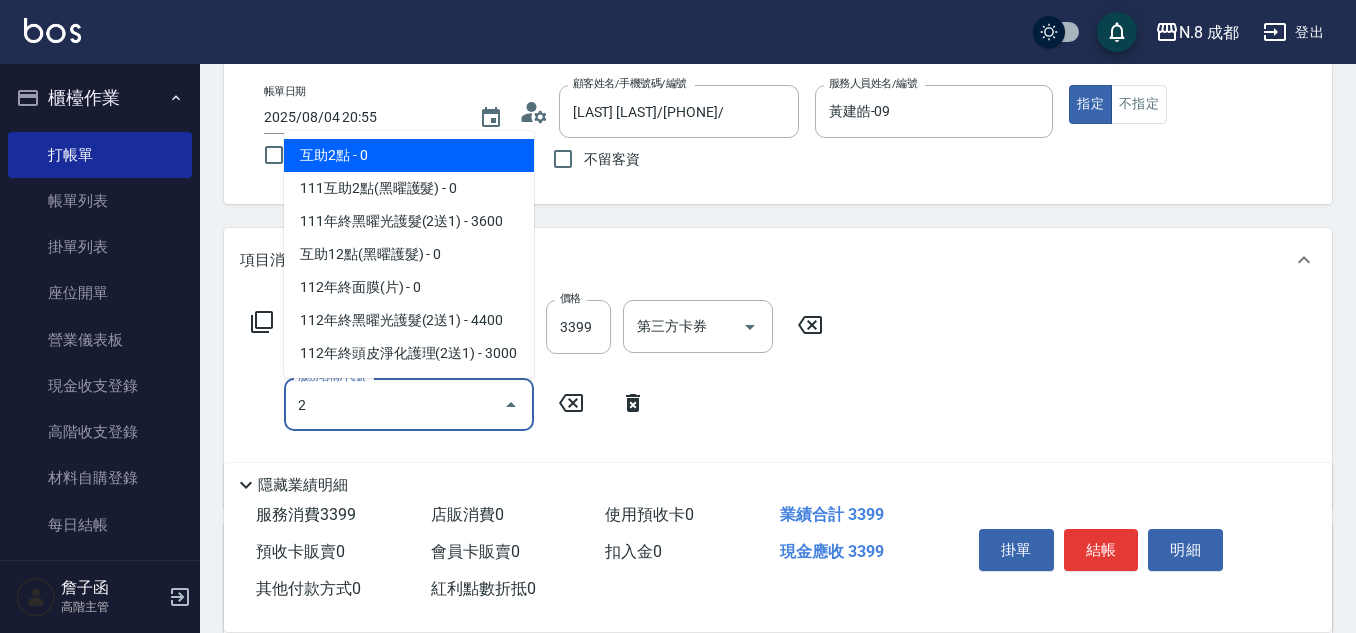 click on "互助2點 - 0" at bounding box center (409, 155) 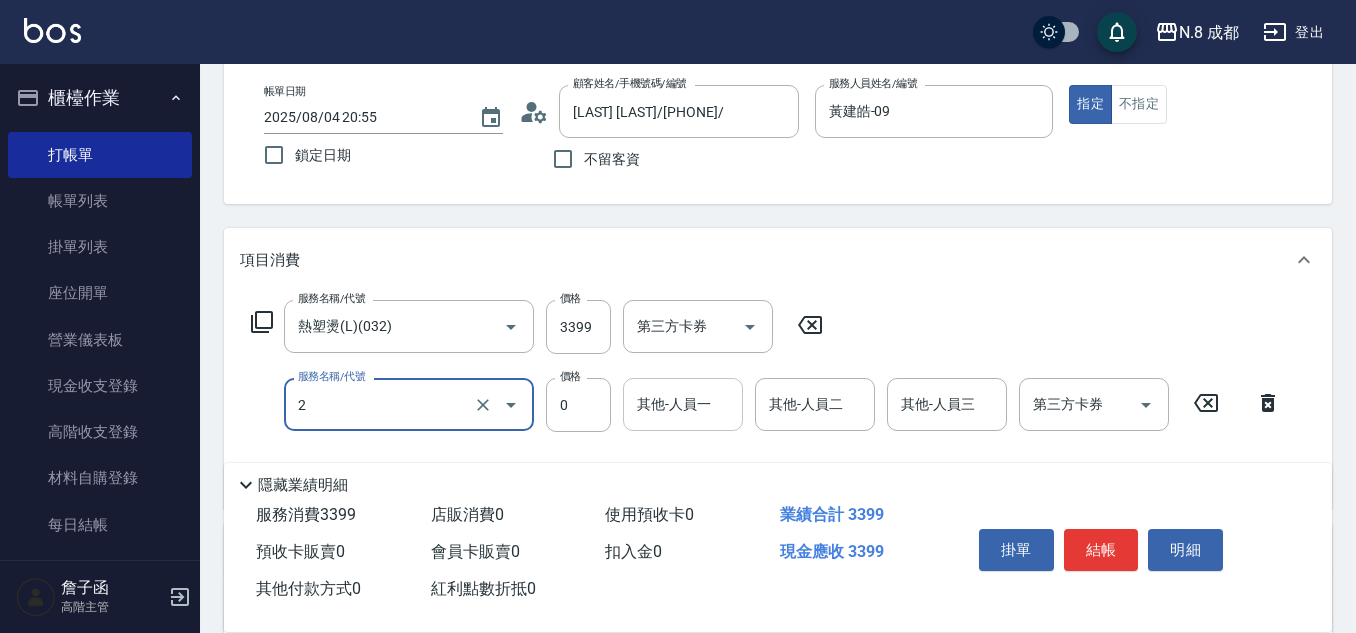 type on "互助2點(2)" 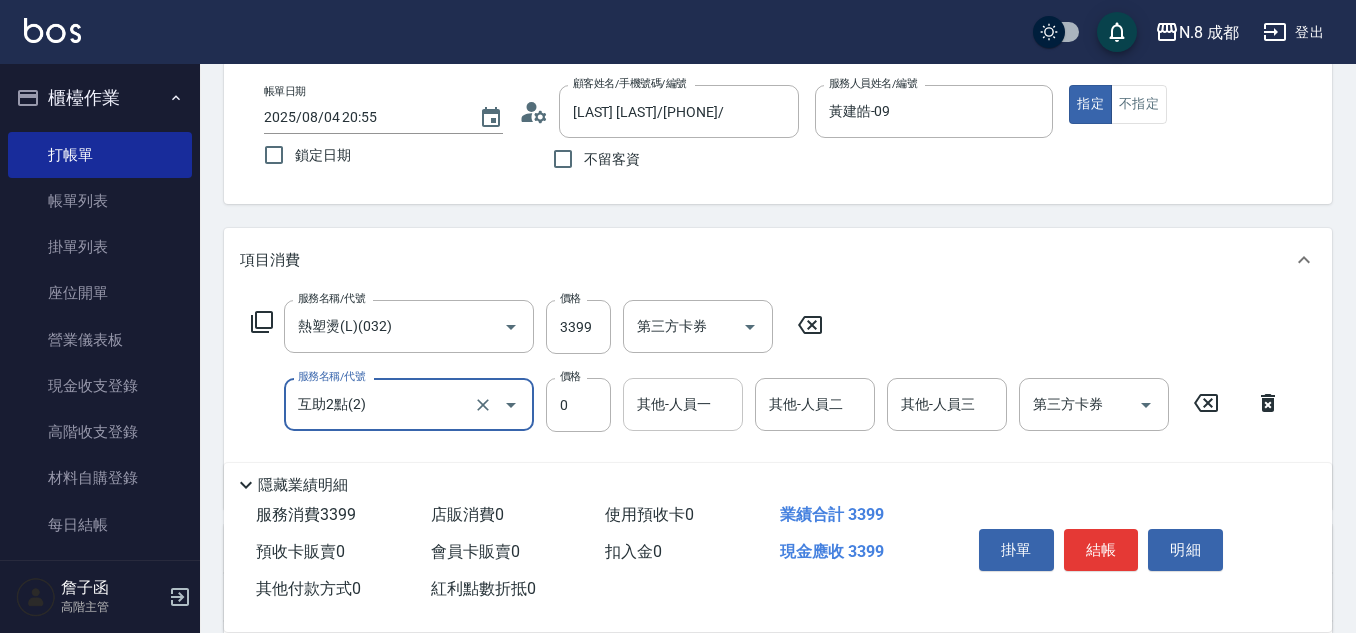 click on "其他-人員一" at bounding box center (683, 404) 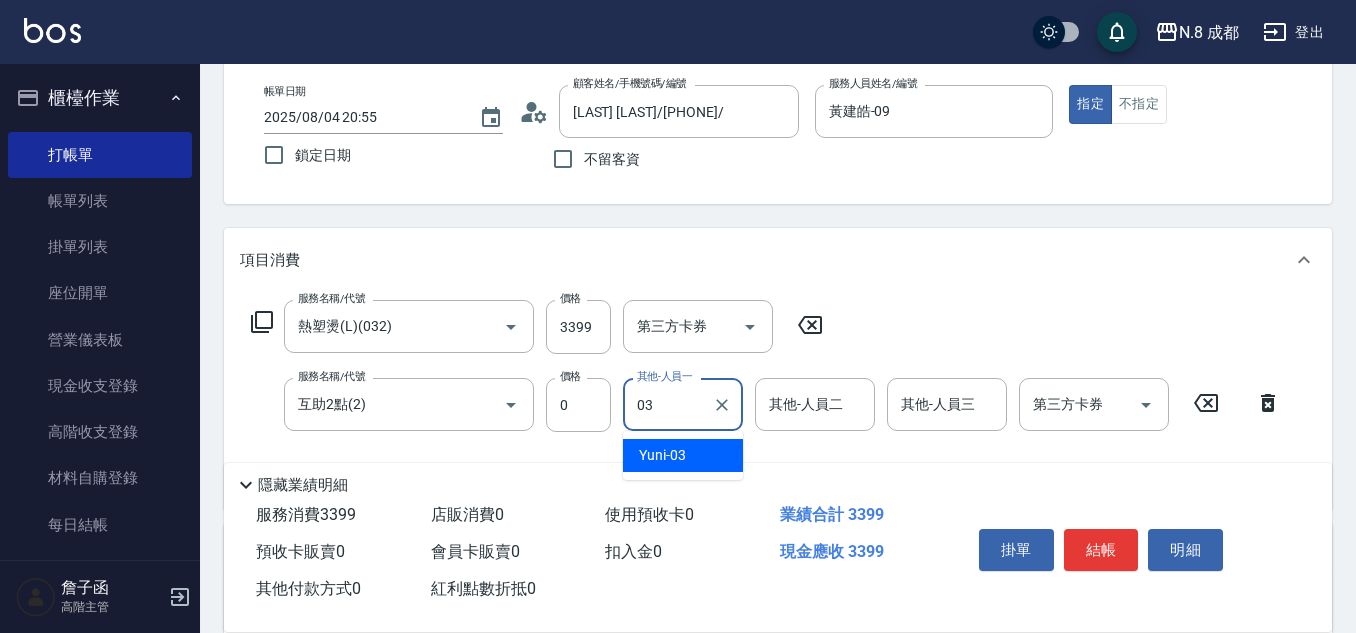 click on "[FIRST] -03" at bounding box center (683, 455) 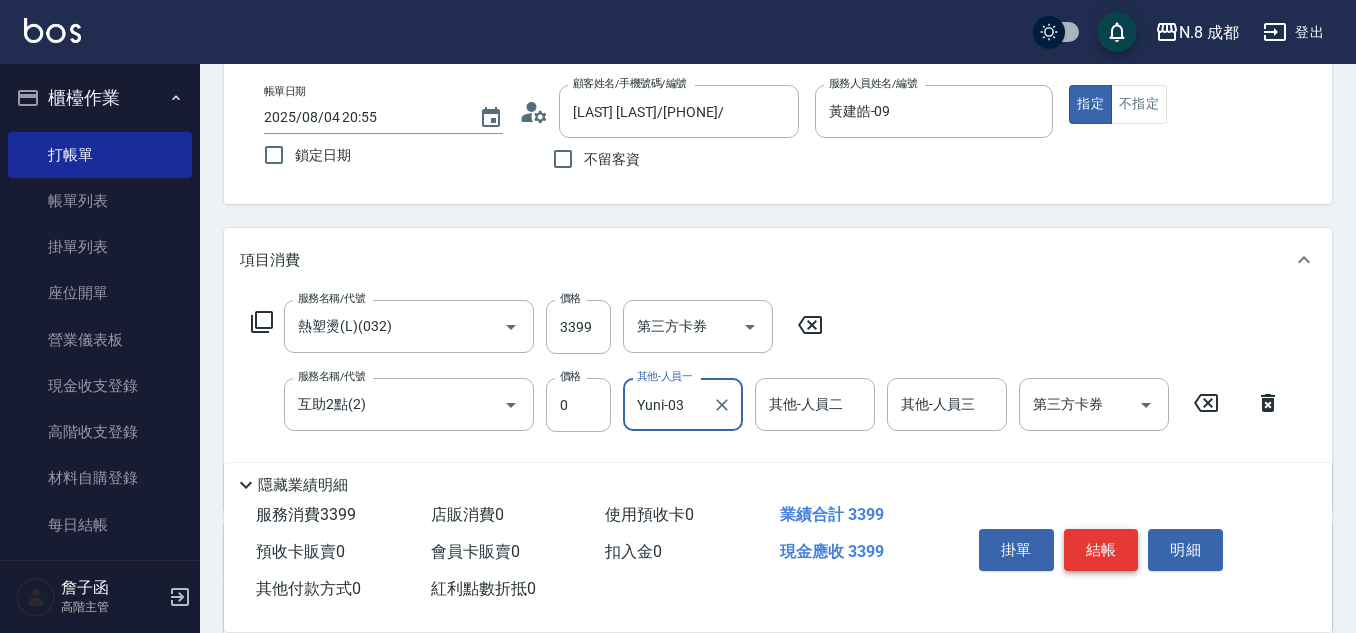 type on "Yuni-03" 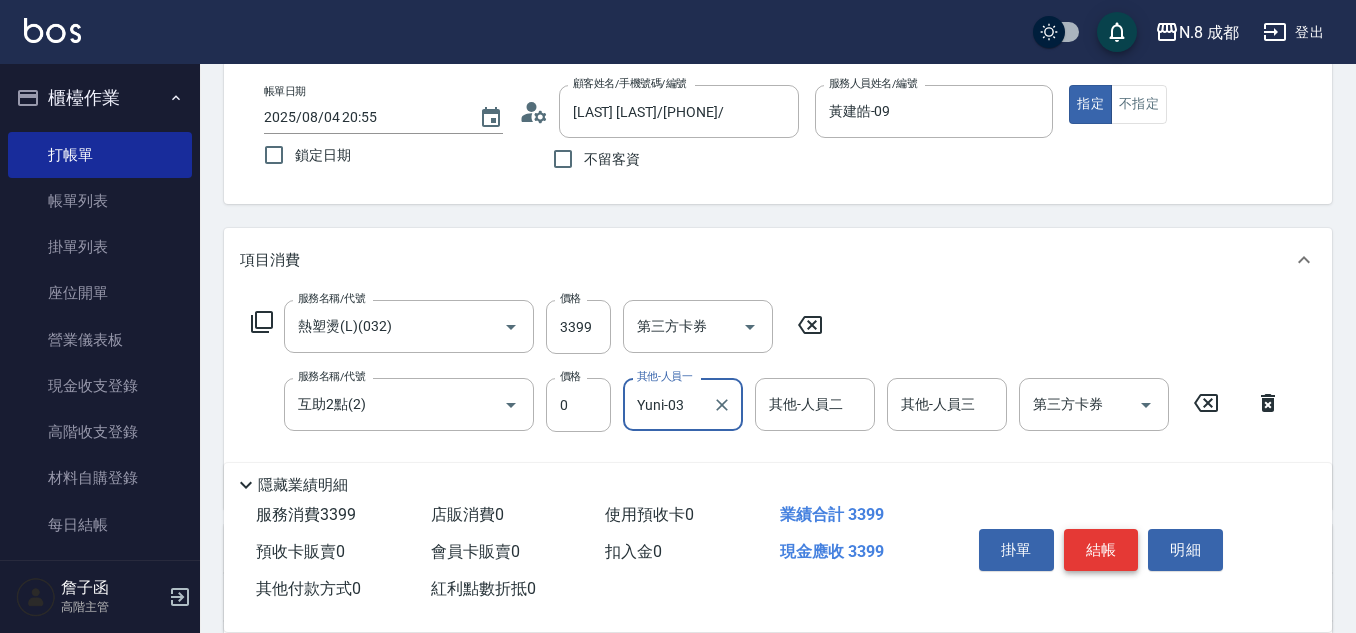 click on "結帳" at bounding box center (1101, 550) 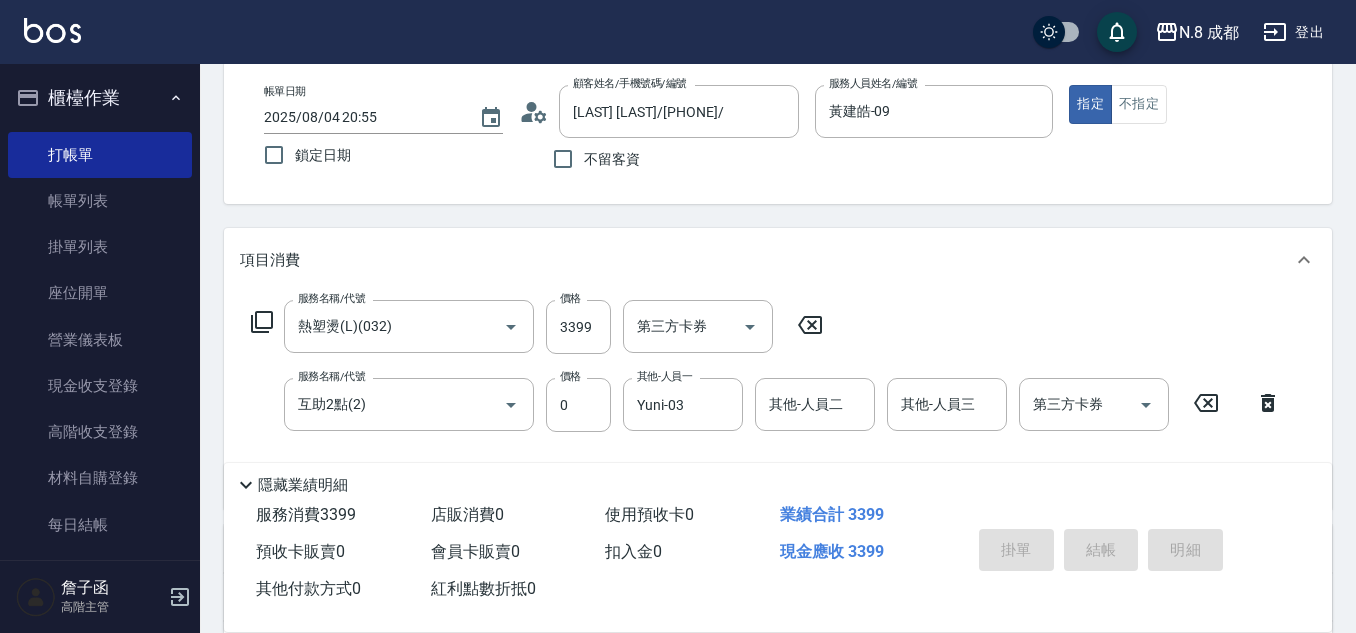 type on "2025/08/04 20:57" 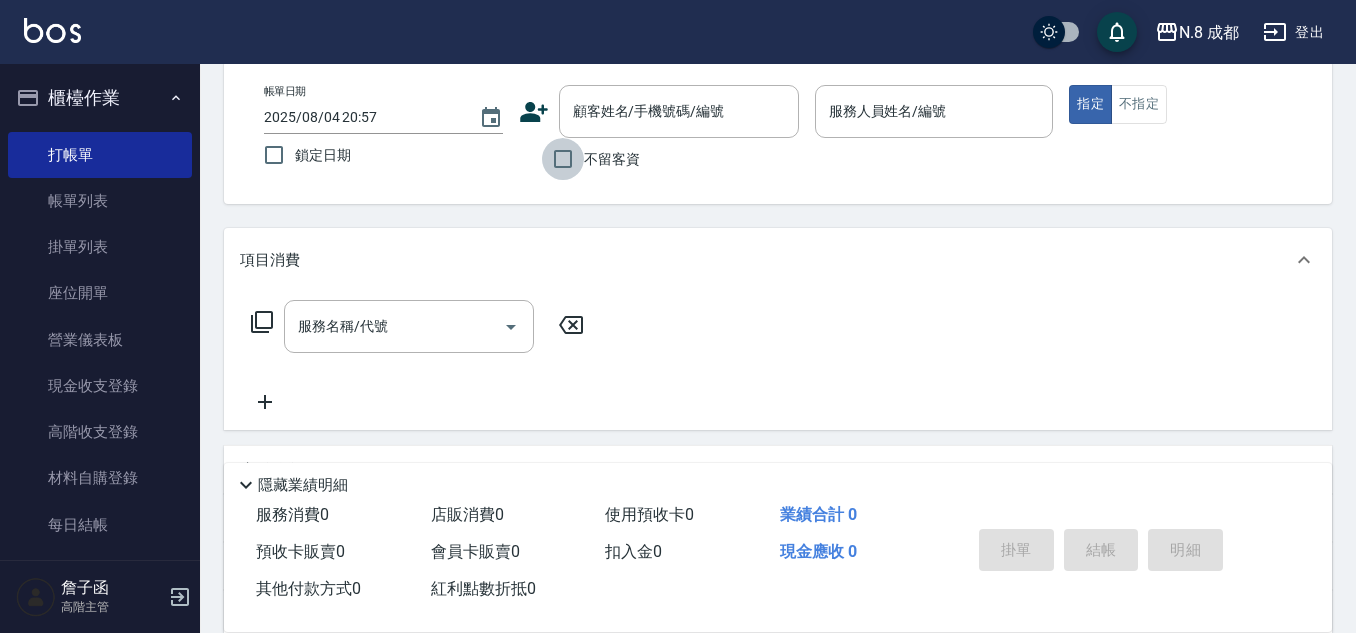click on "不留客資" at bounding box center (563, 159) 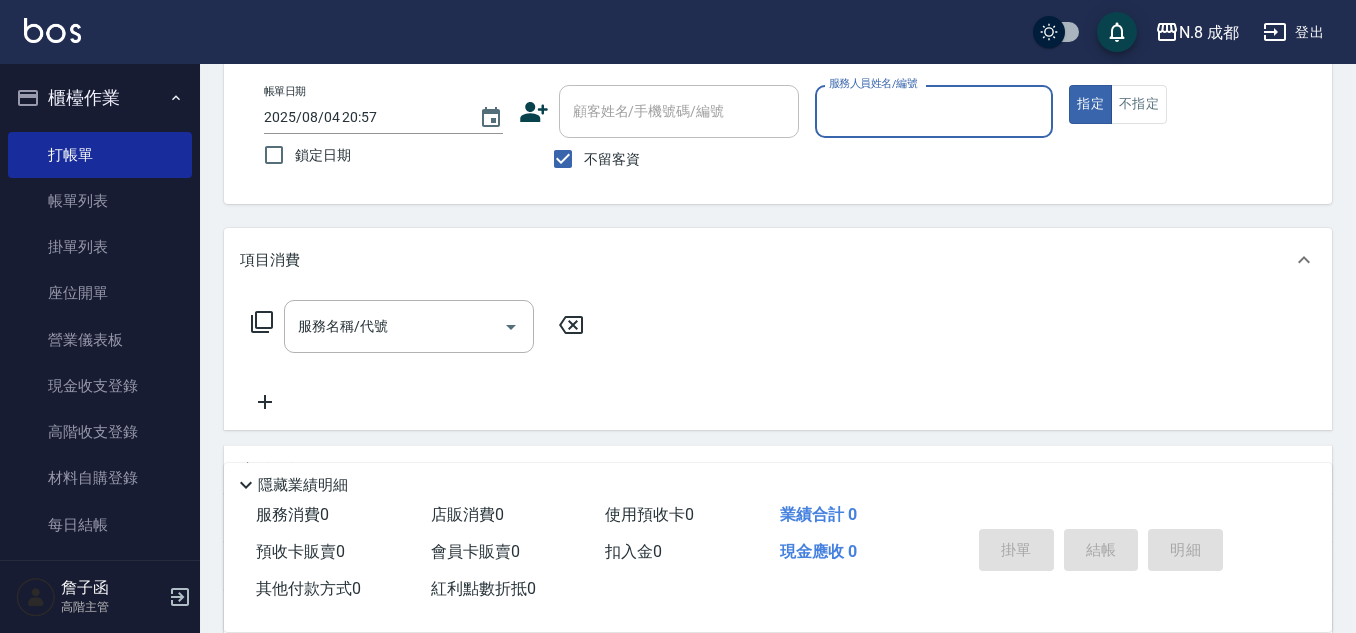 click on "服務人員姓名/編號" at bounding box center (934, 111) 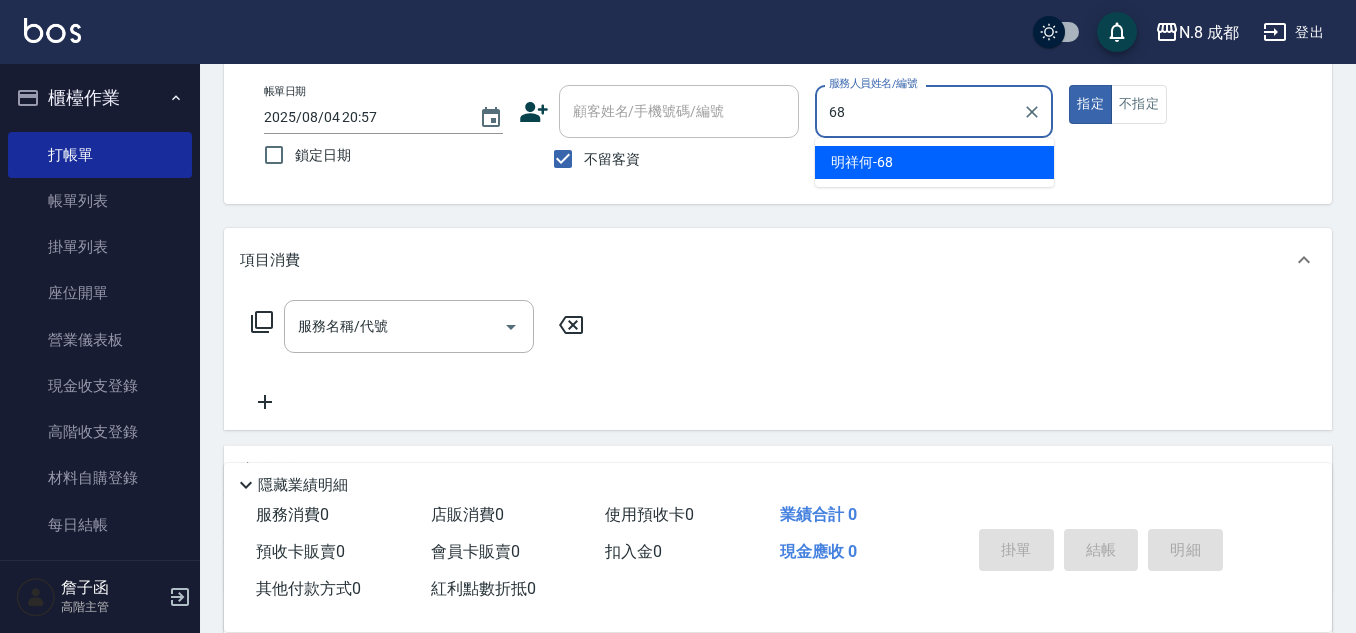 drag, startPoint x: 907, startPoint y: 167, endPoint x: 790, endPoint y: 182, distance: 117.95762 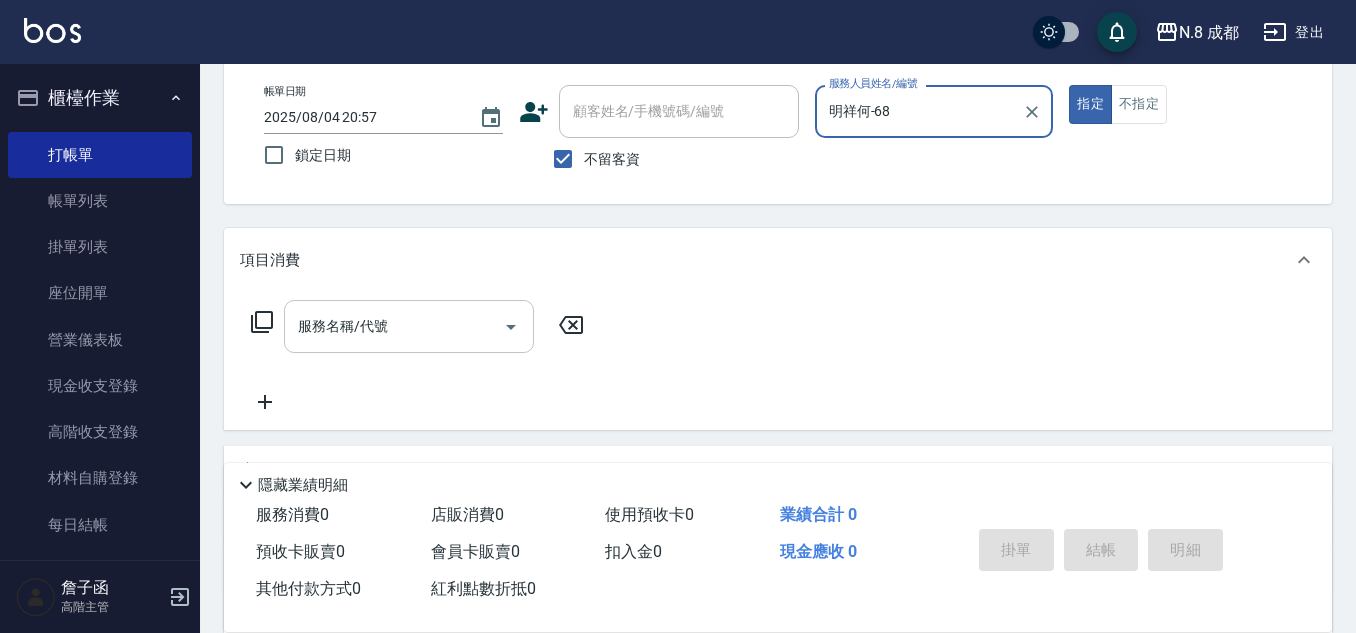 type on "明祥何-68" 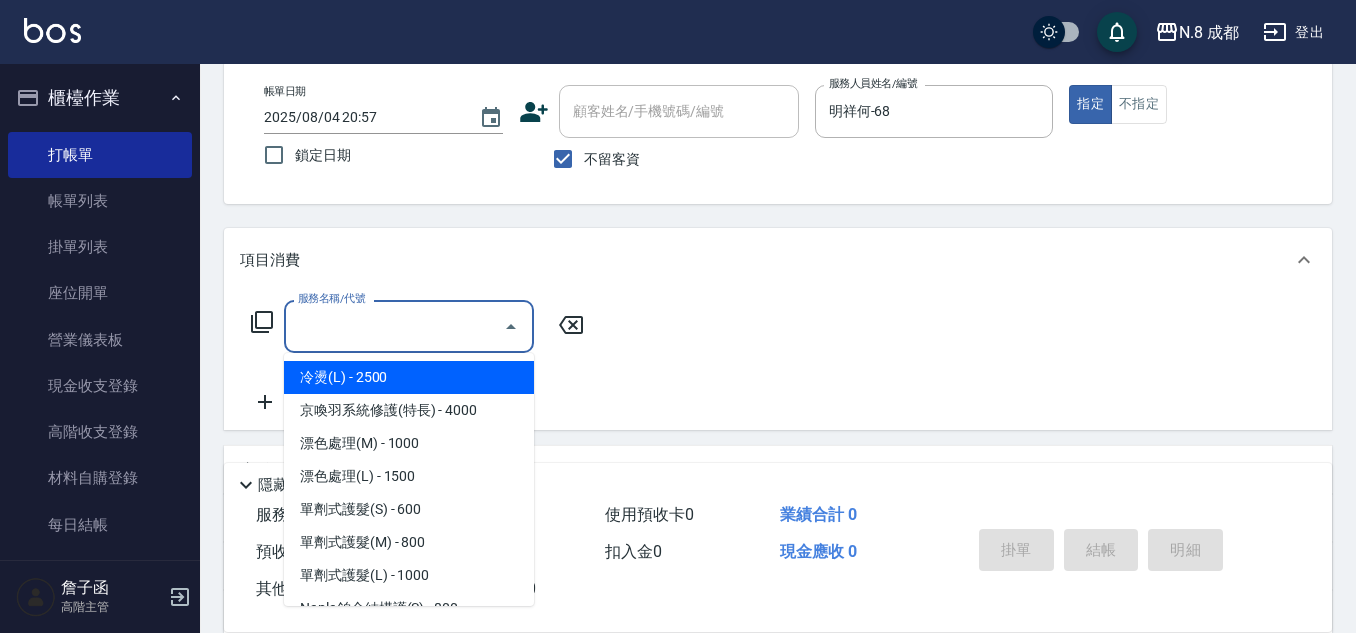 click on "服務名稱/代號" at bounding box center (394, 326) 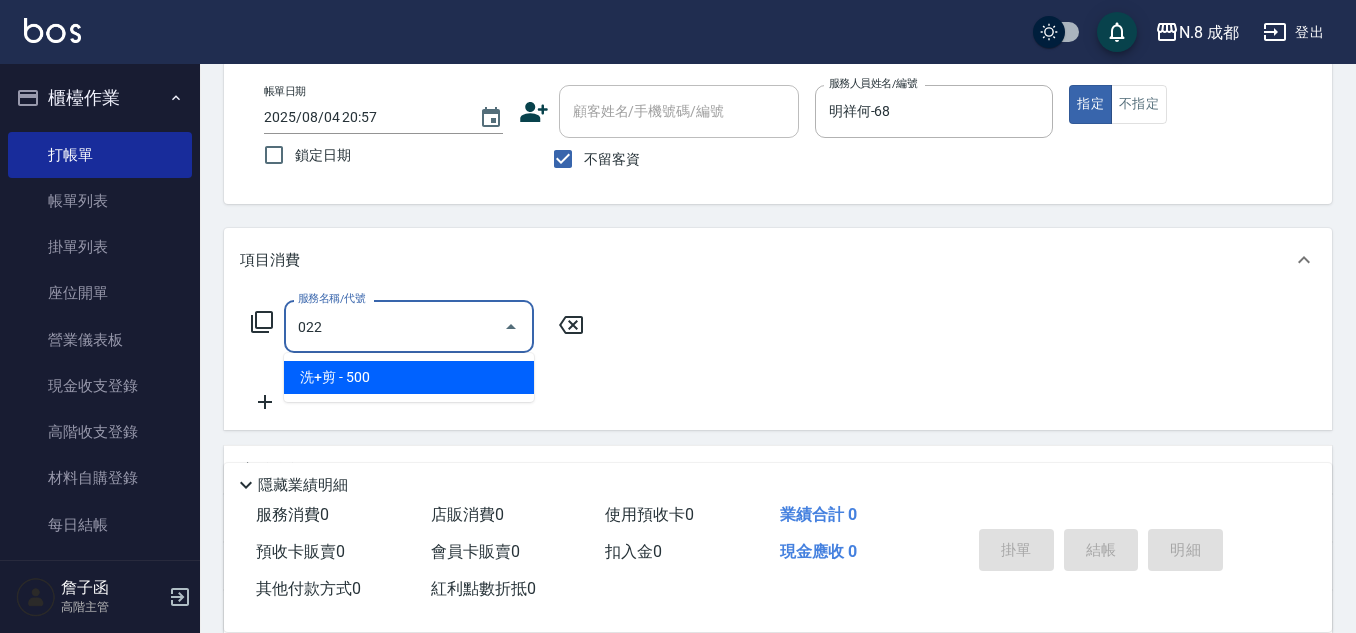 click on "洗+剪 - 500" at bounding box center (409, 377) 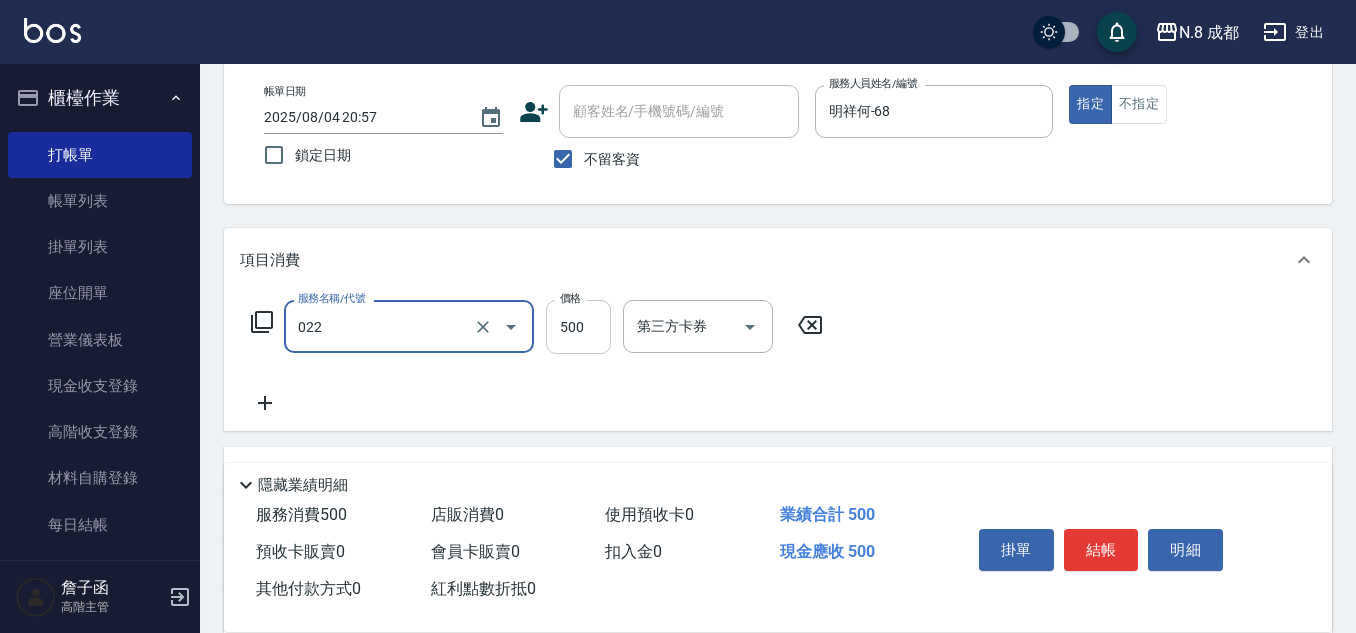 type on "洗+剪(022)" 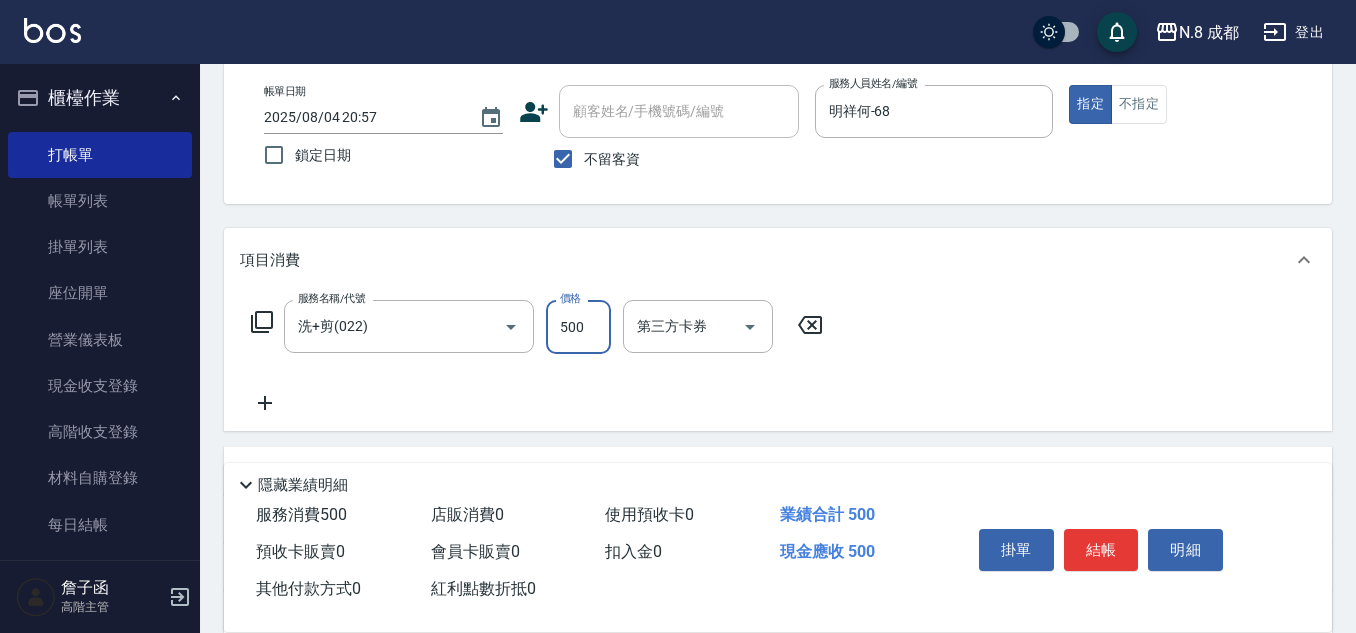 click on "500" at bounding box center (578, 327) 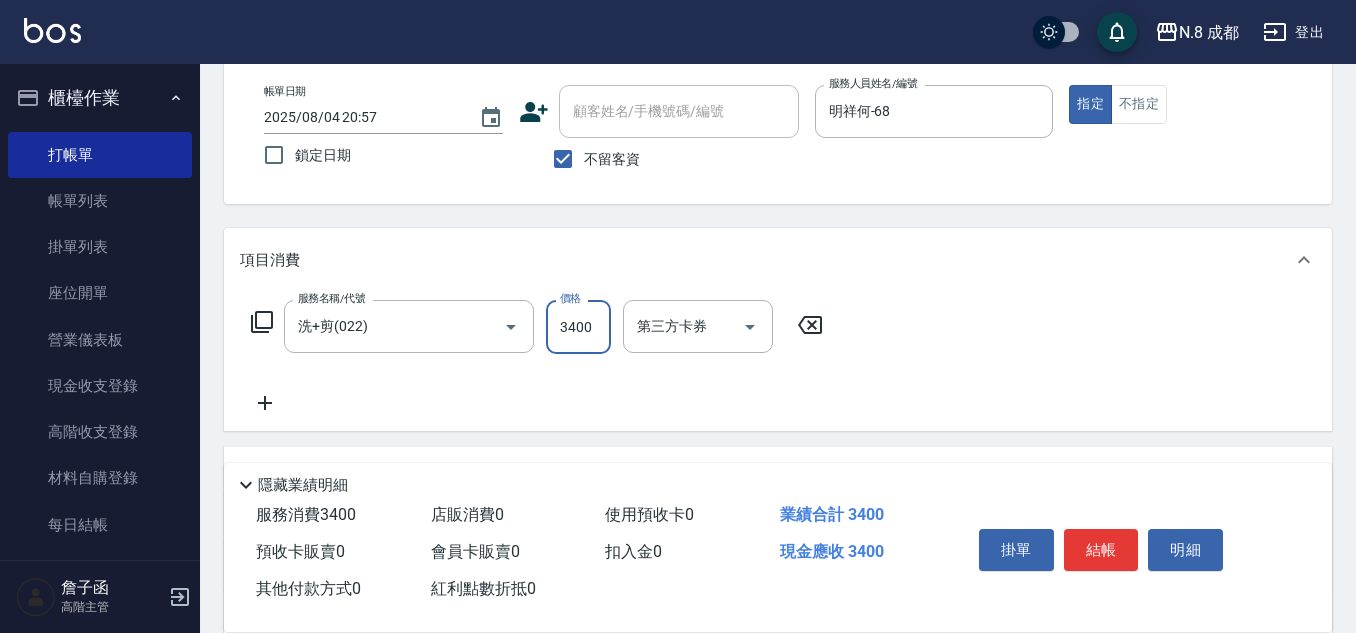 type on "3400" 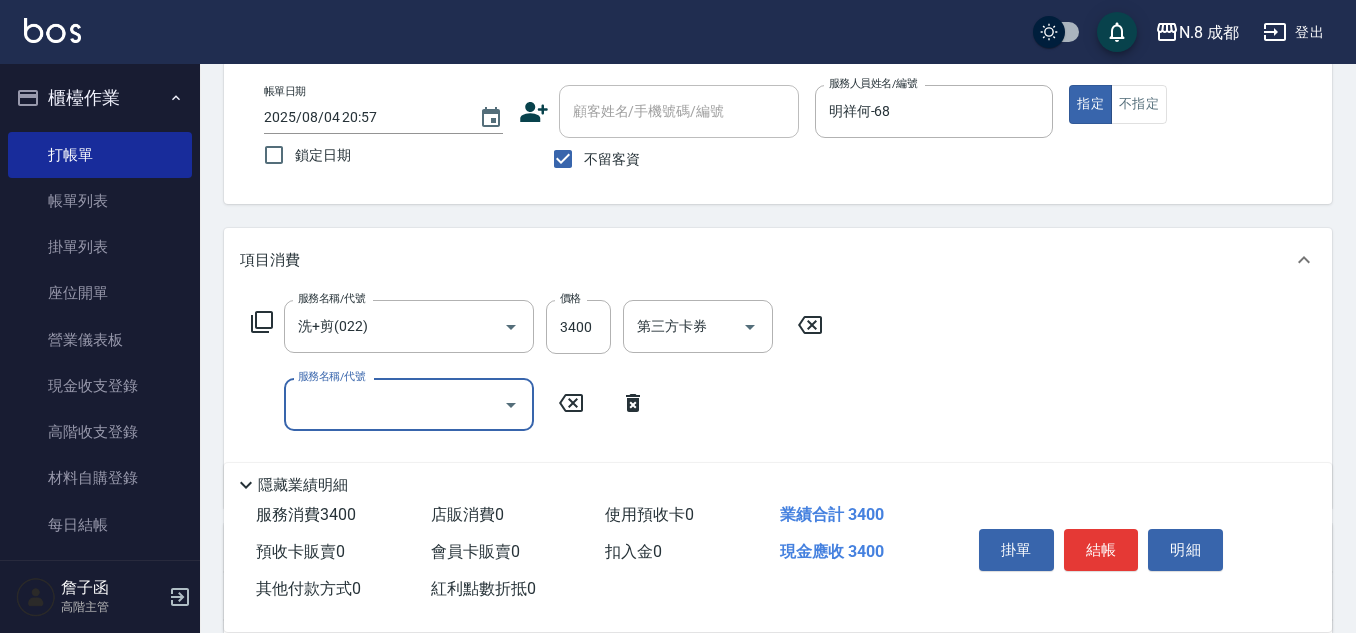 click on "服務名稱/代號" at bounding box center (394, 404) 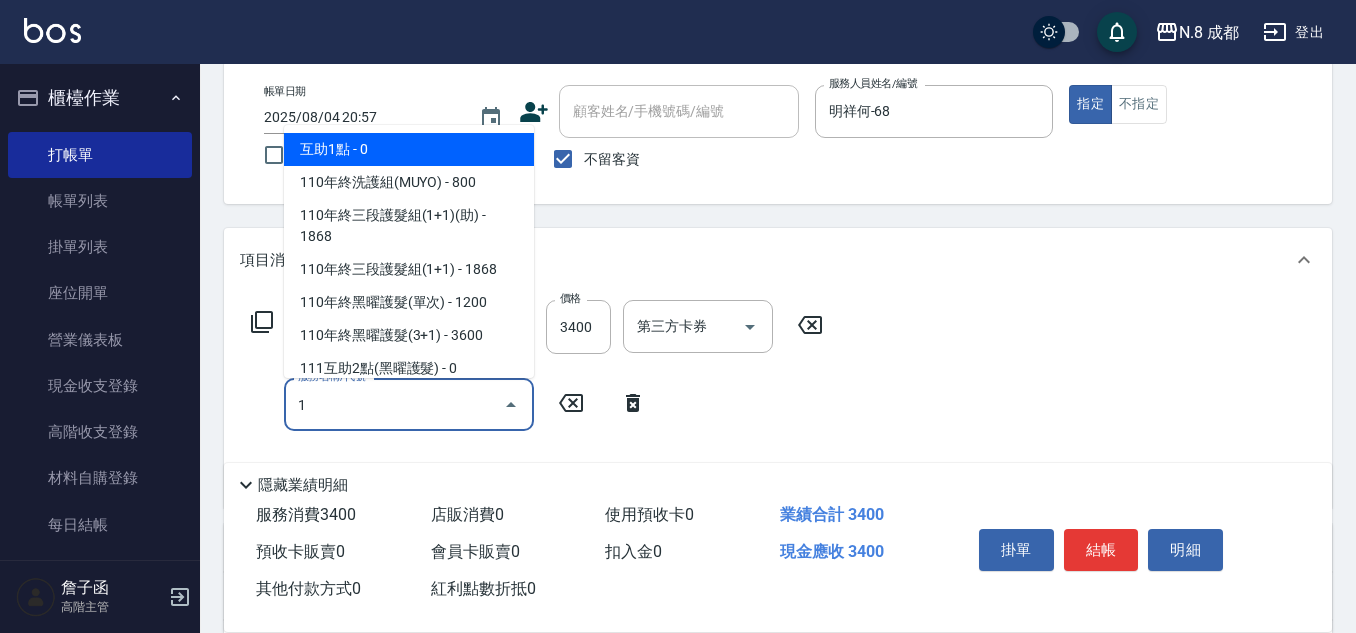 click on "互助1點 - 0" at bounding box center [409, 149] 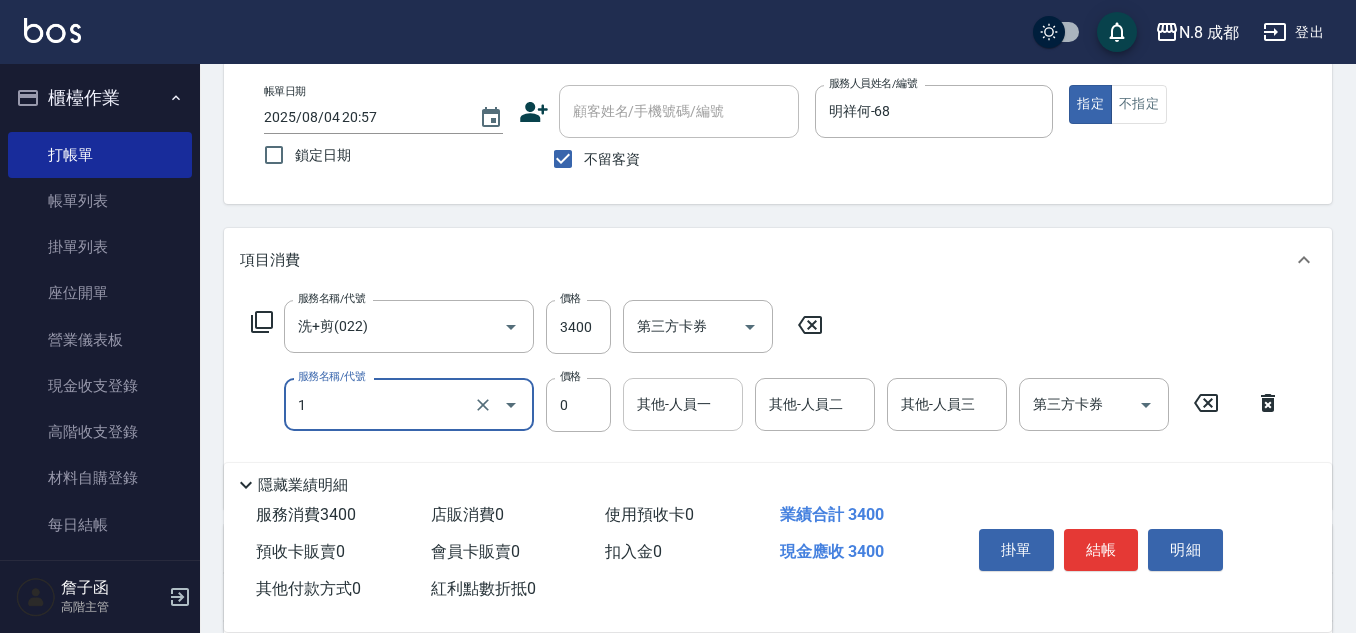 type on "互助1點(1)" 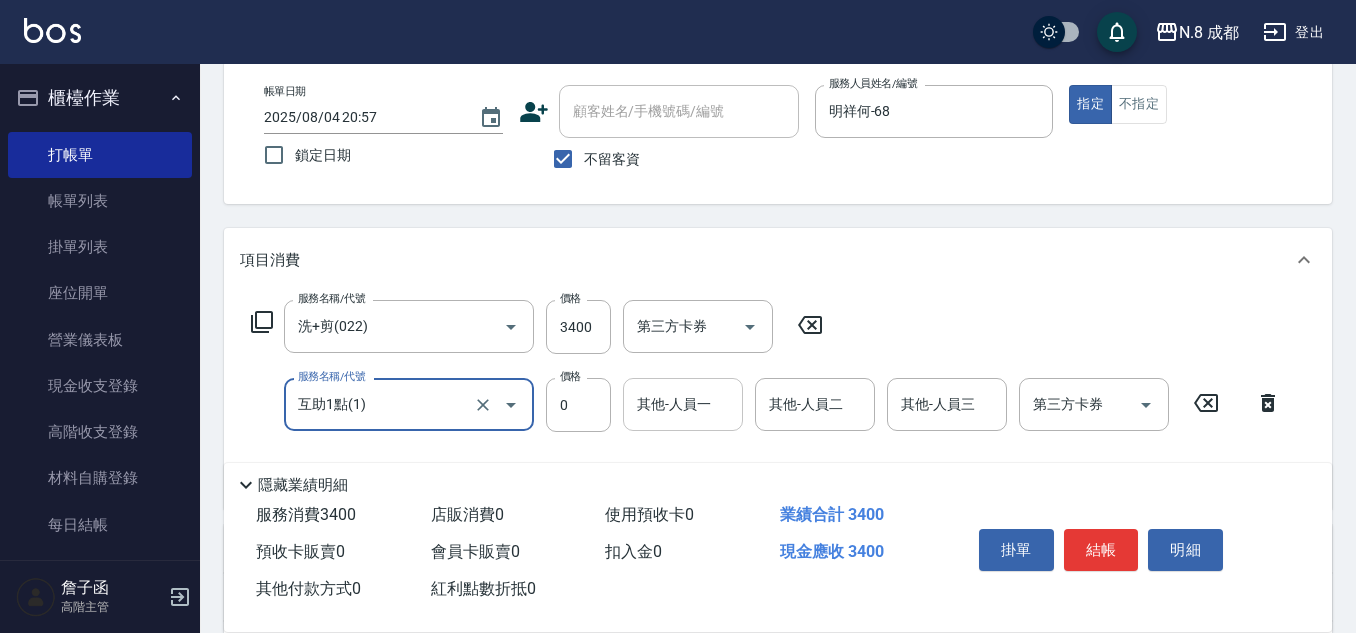 click on "其他-人員一" at bounding box center [683, 404] 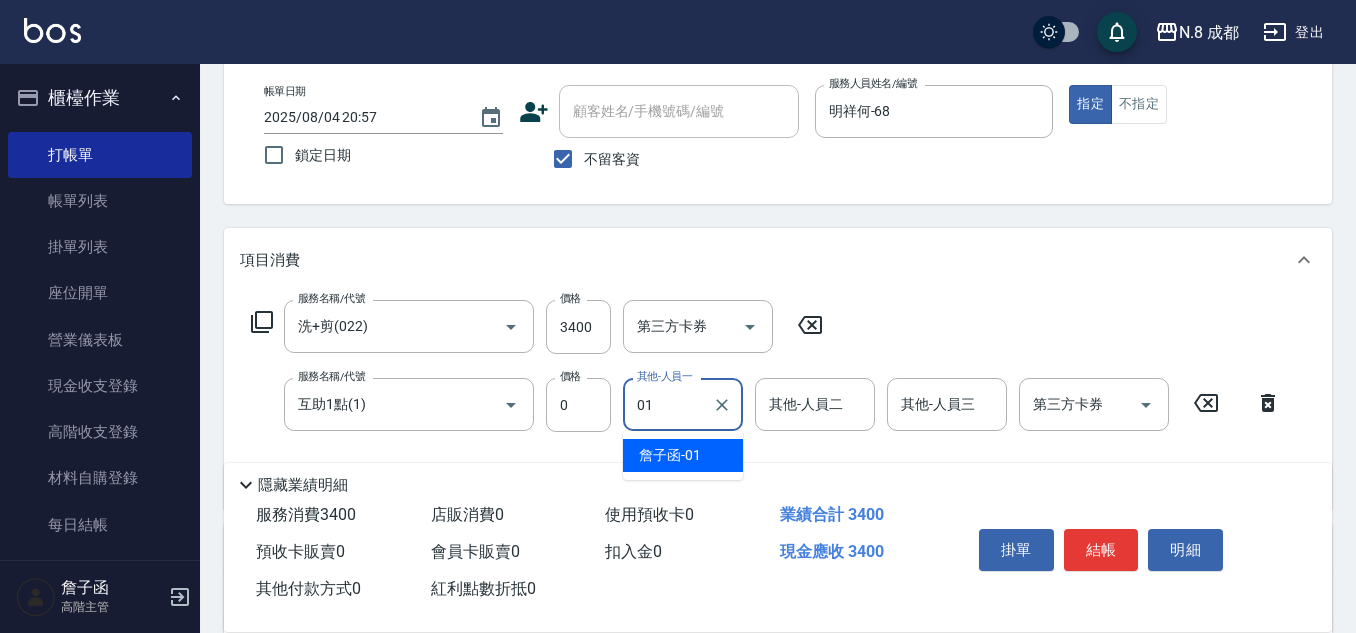 click on "[LAST] [LAST] -01" at bounding box center (670, 455) 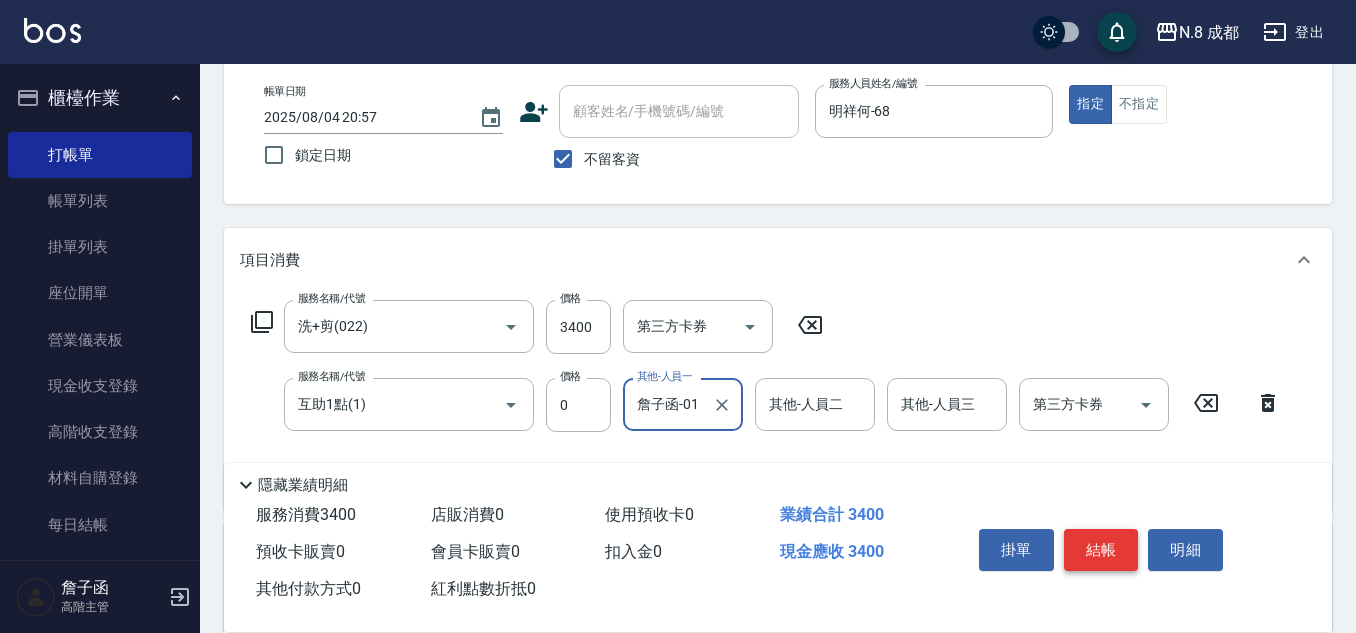 type on "詹子函-01" 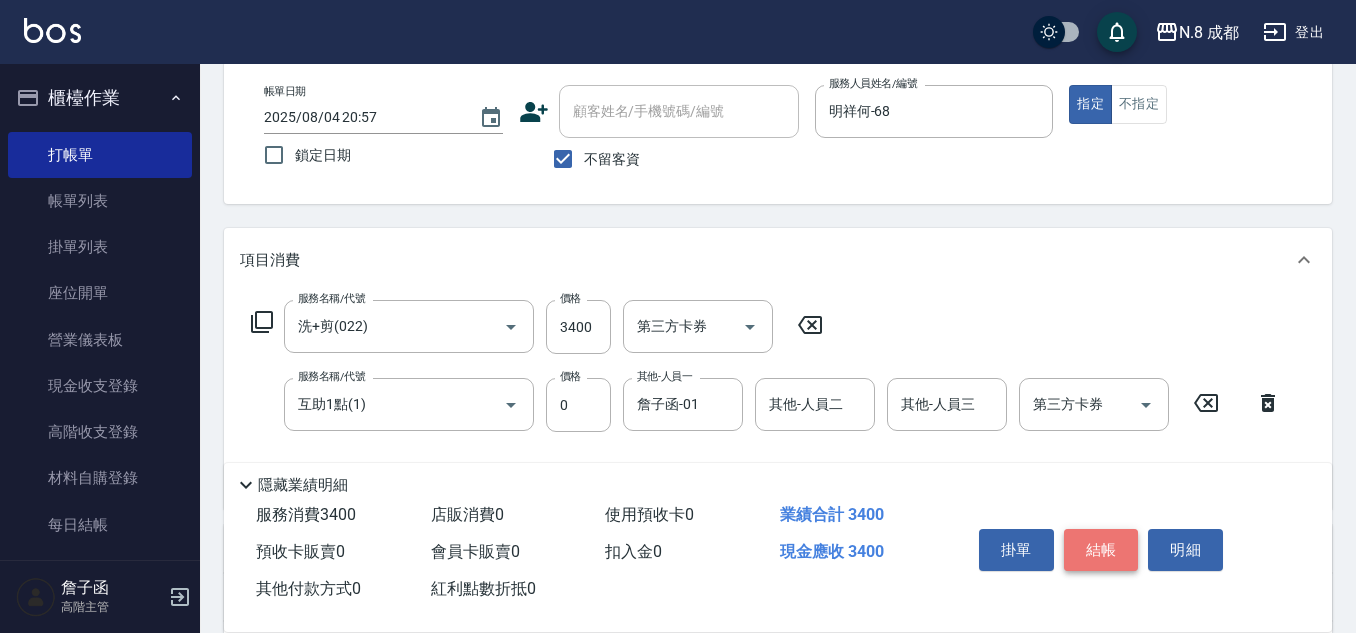 click on "結帳" at bounding box center (1101, 550) 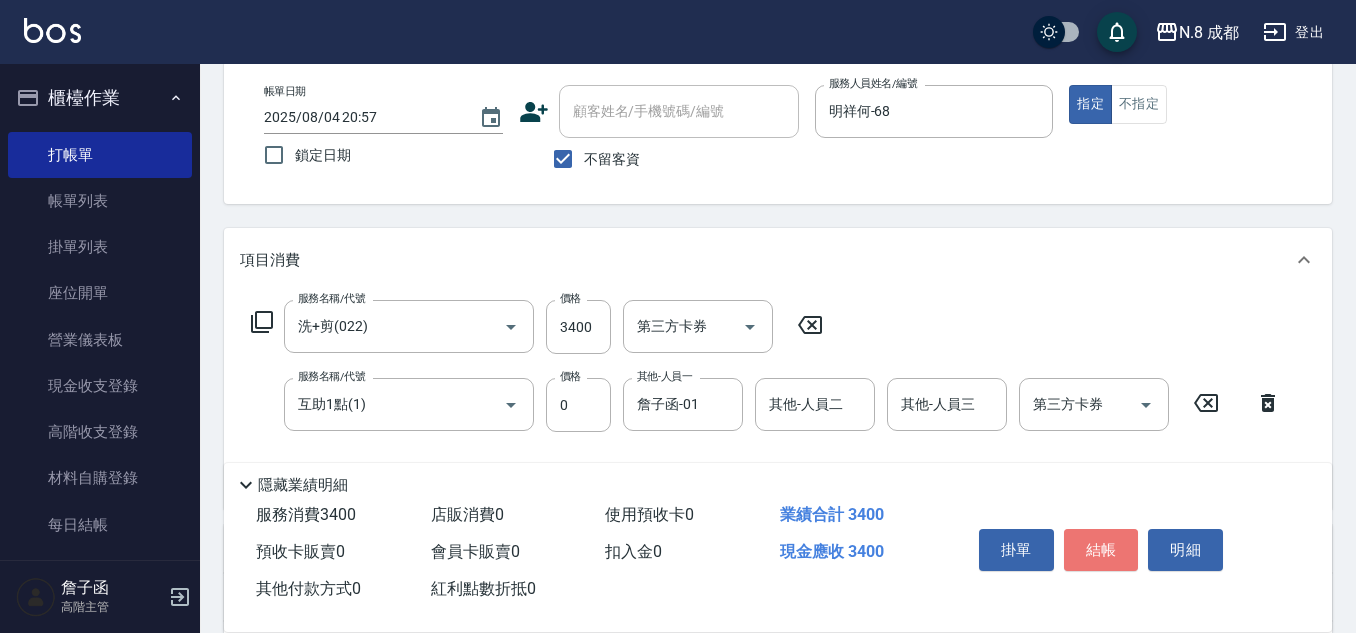 type on "2025/08/04 20:58" 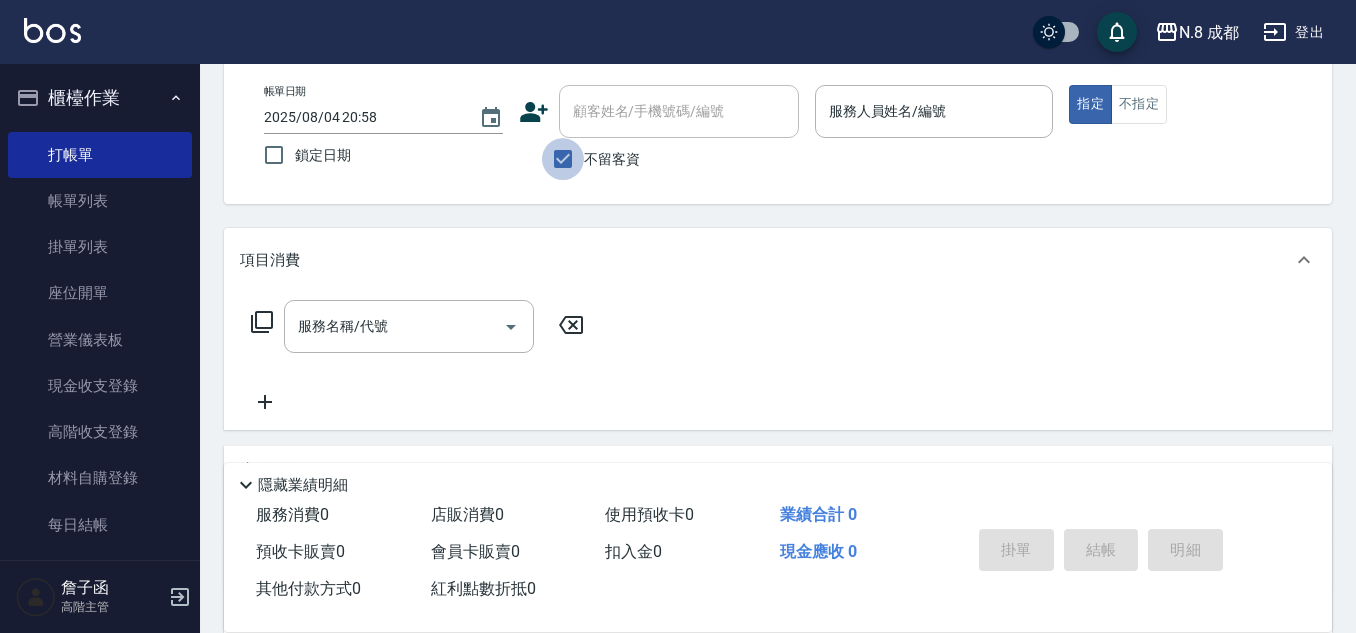 click on "不留客資" at bounding box center [563, 159] 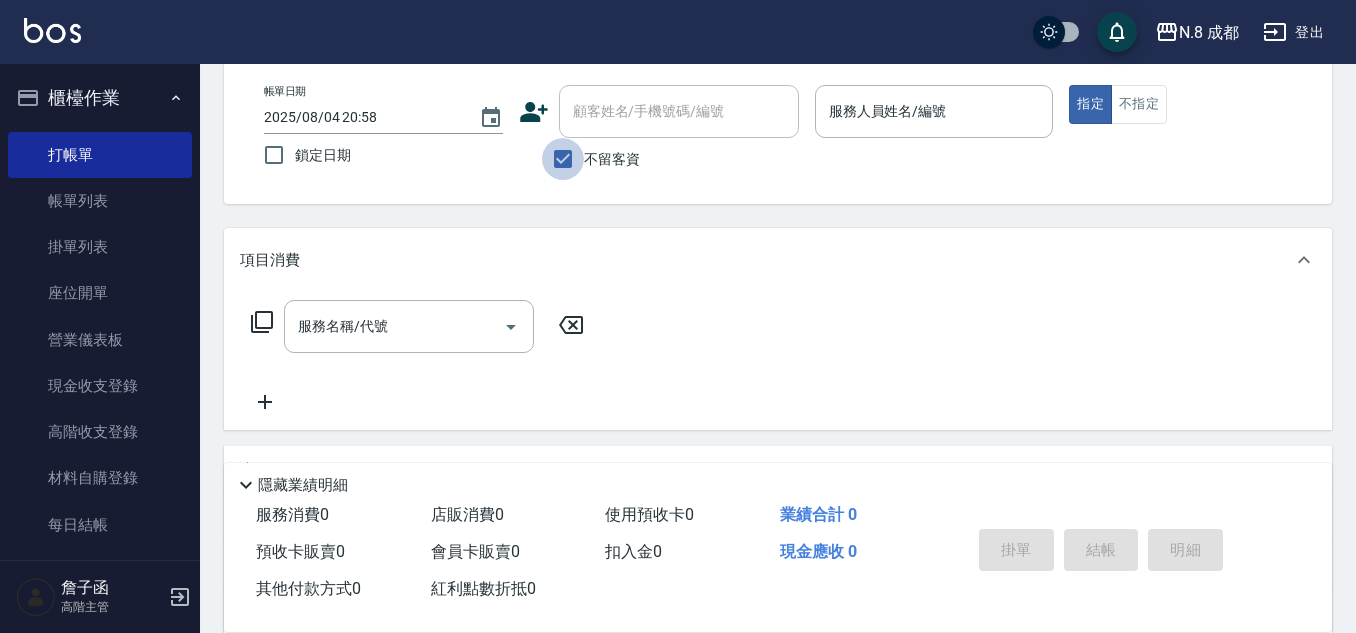 click on "顧客姓名/手機號碼/編號" at bounding box center (679, 111) 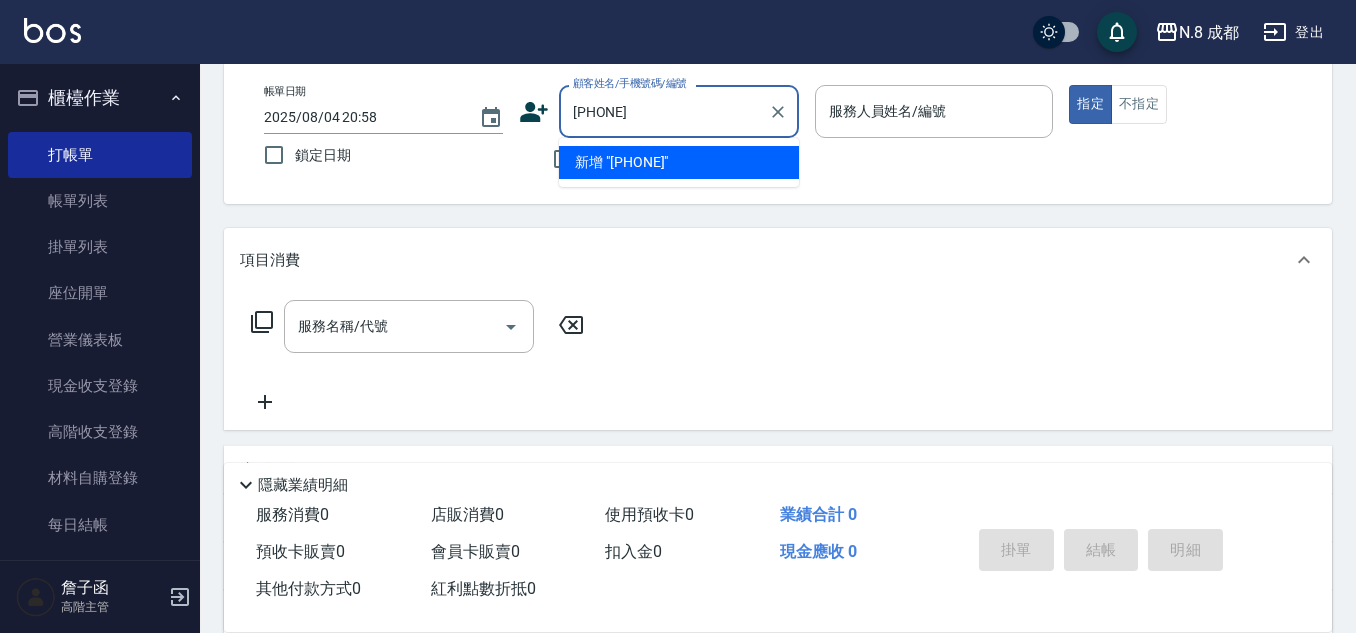 type on "[PHONE]" 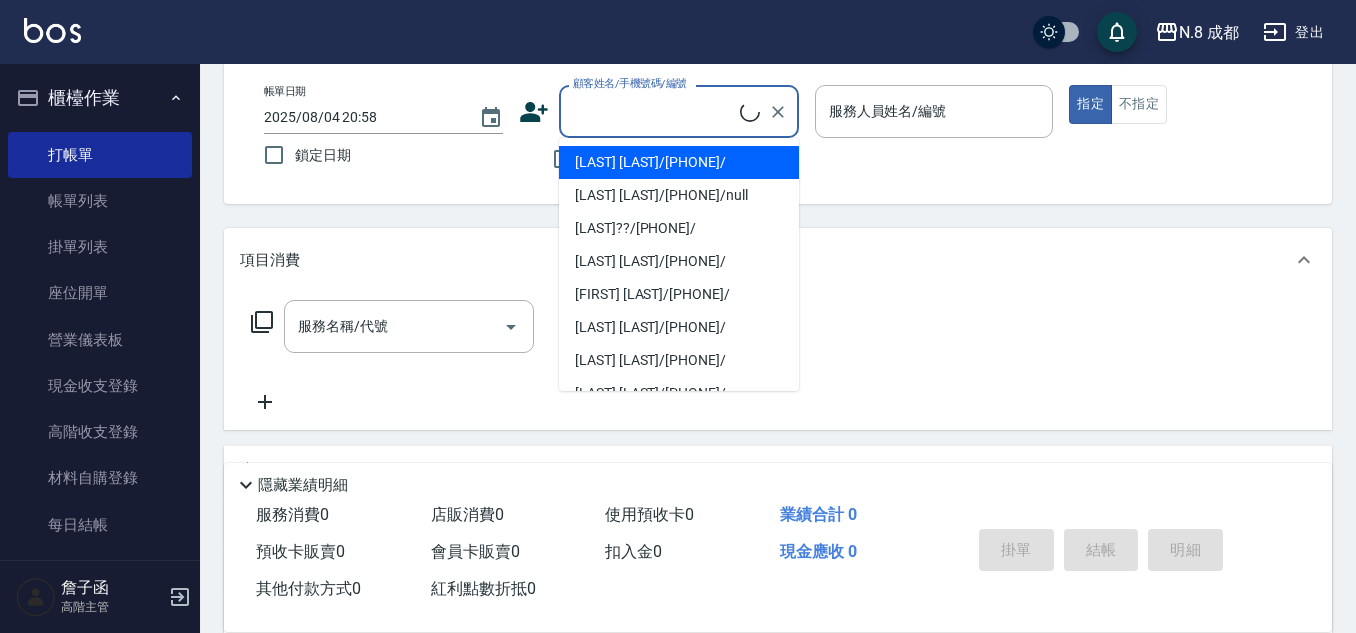 click 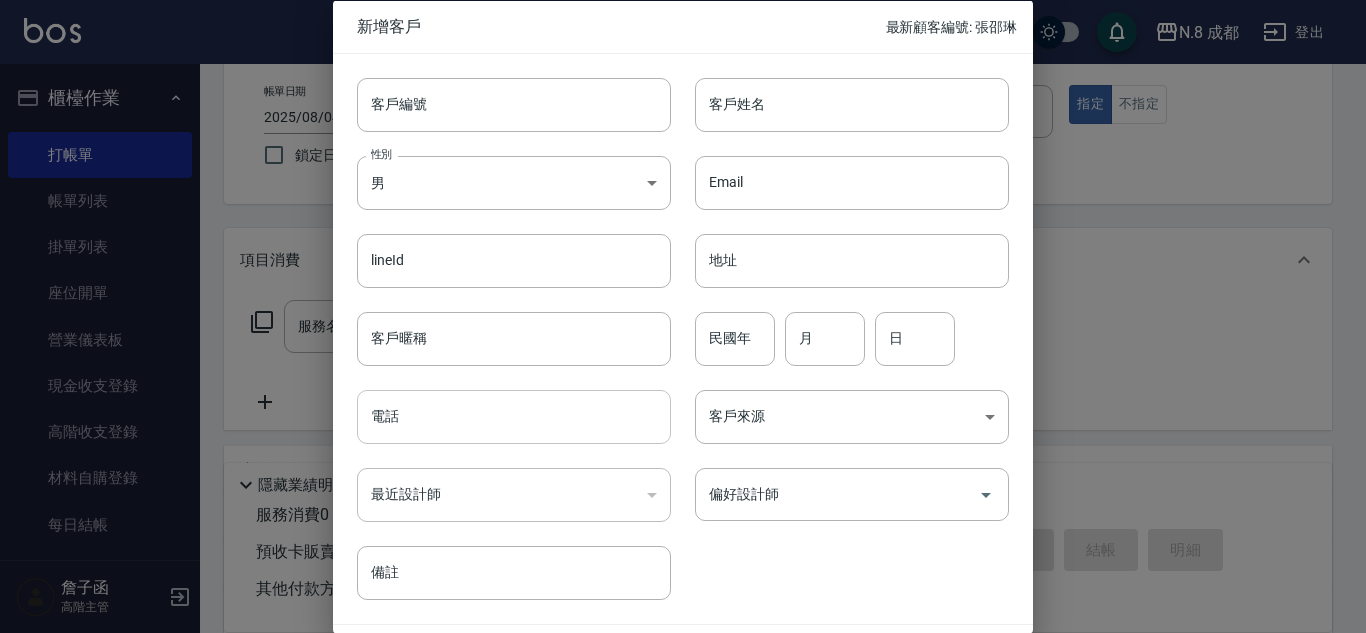 drag, startPoint x: 431, startPoint y: 411, endPoint x: 448, endPoint y: 390, distance: 27.018513 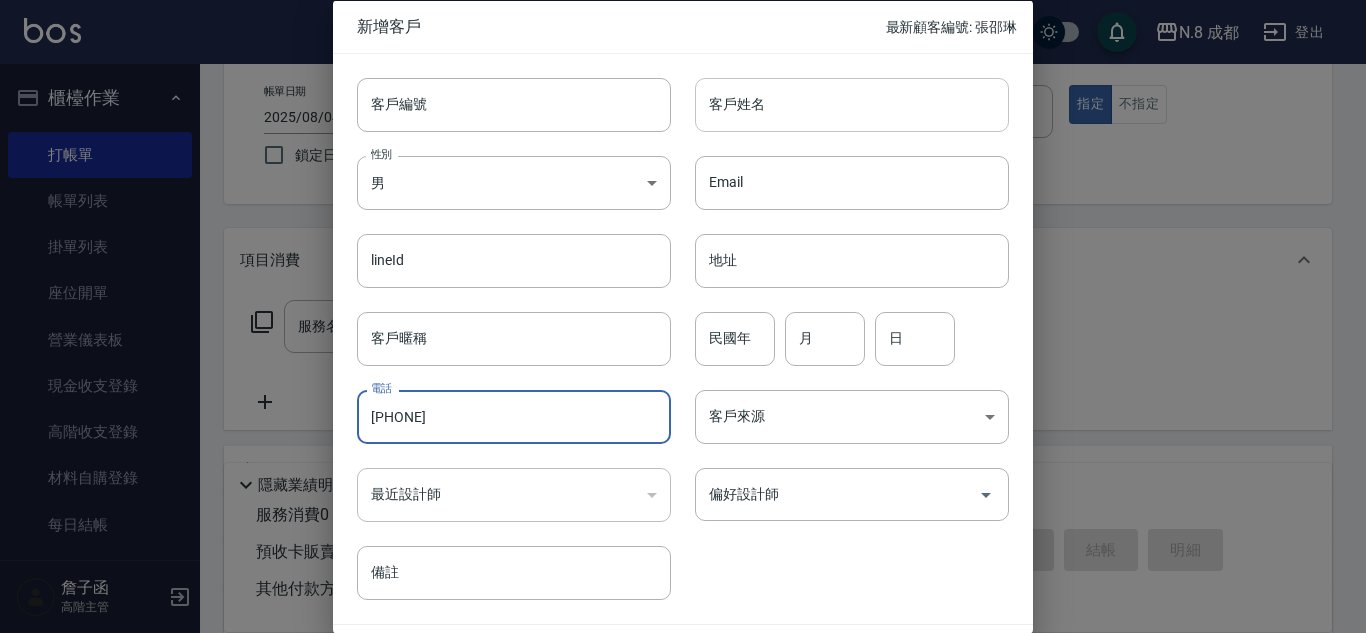 type on "[PHONE]" 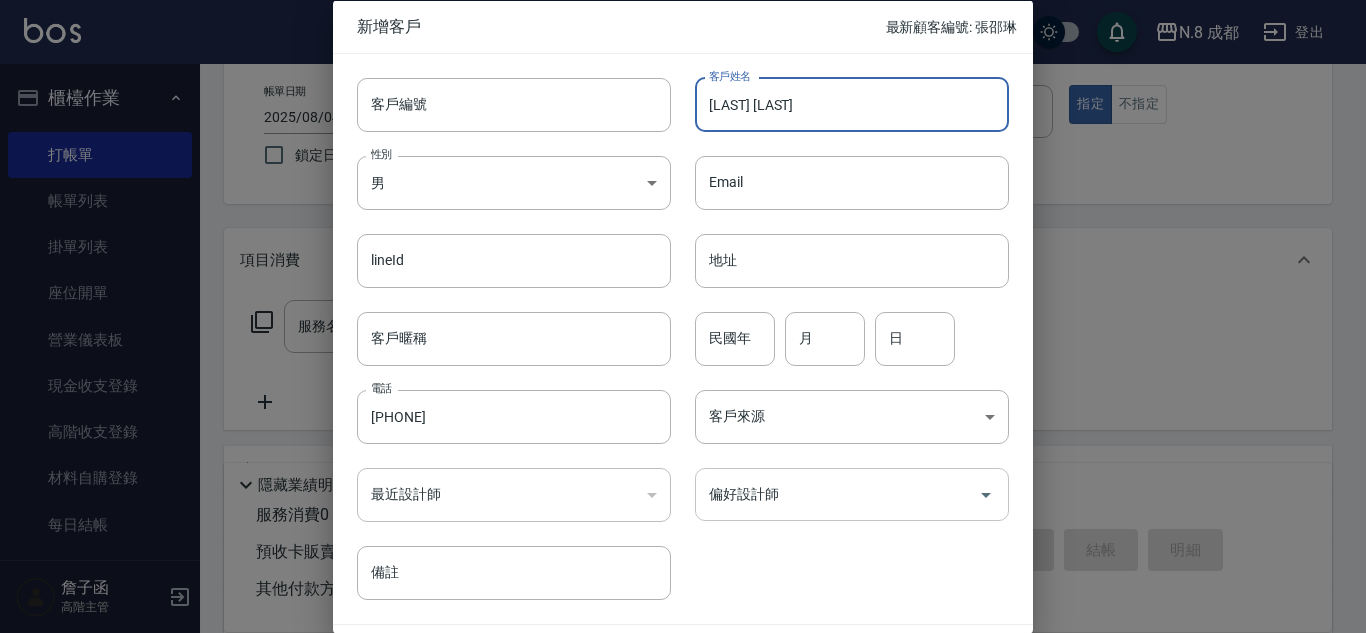 type on "[LAST] [LAST]" 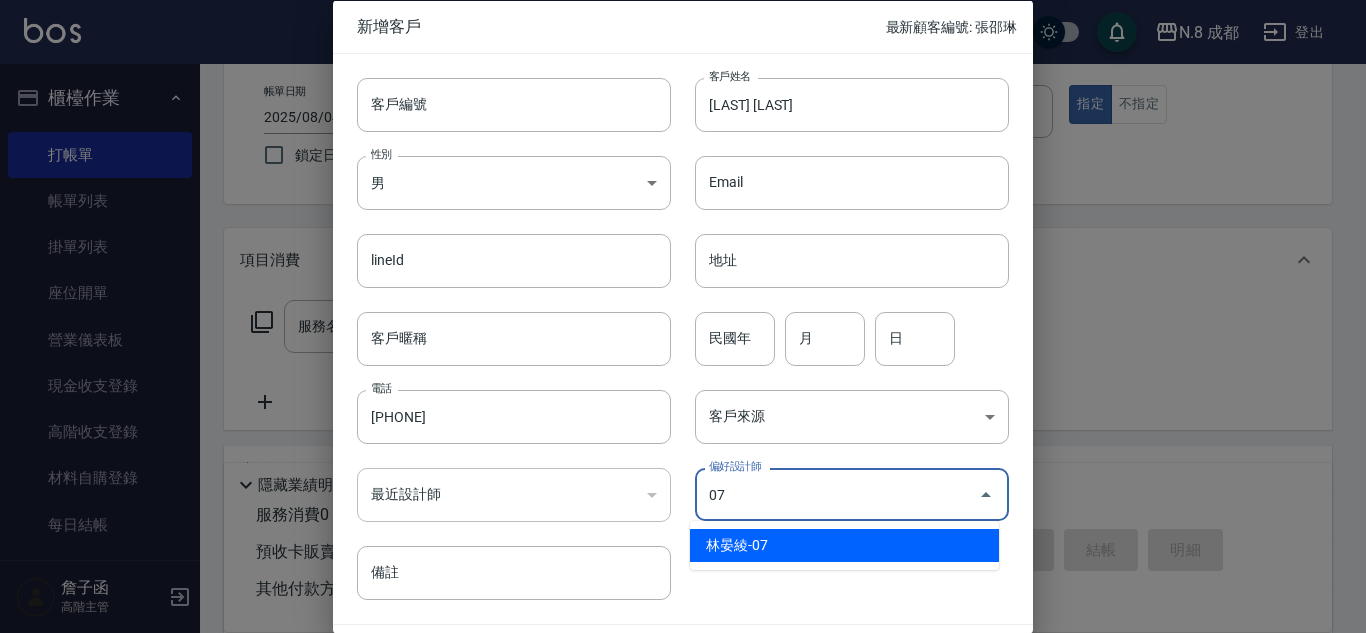 click on "林晏綾-07" at bounding box center [844, 545] 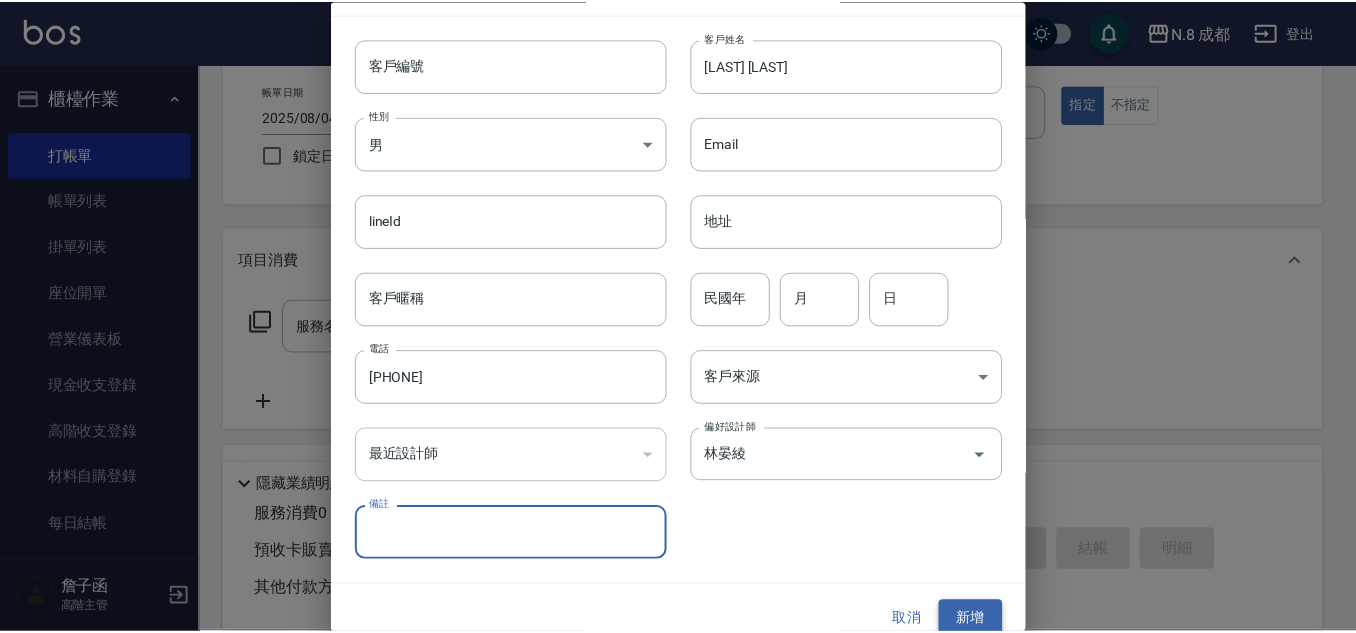 scroll, scrollTop: 60, scrollLeft: 0, axis: vertical 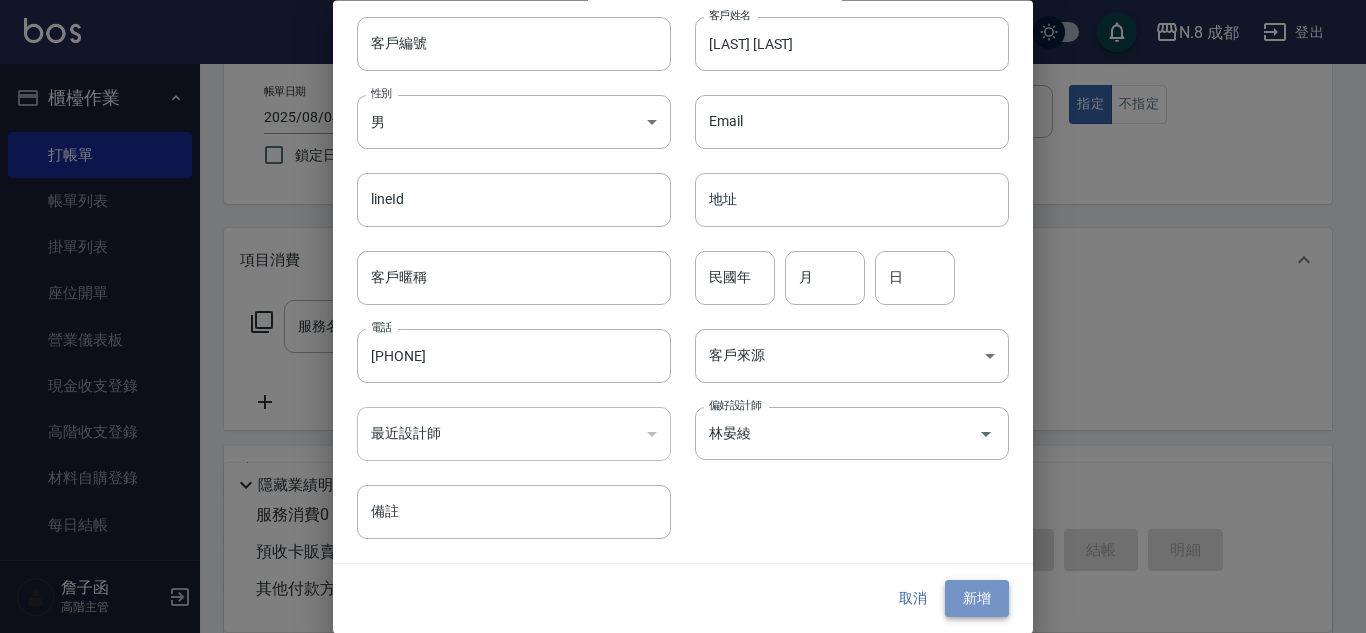 click on "新增" at bounding box center [977, 599] 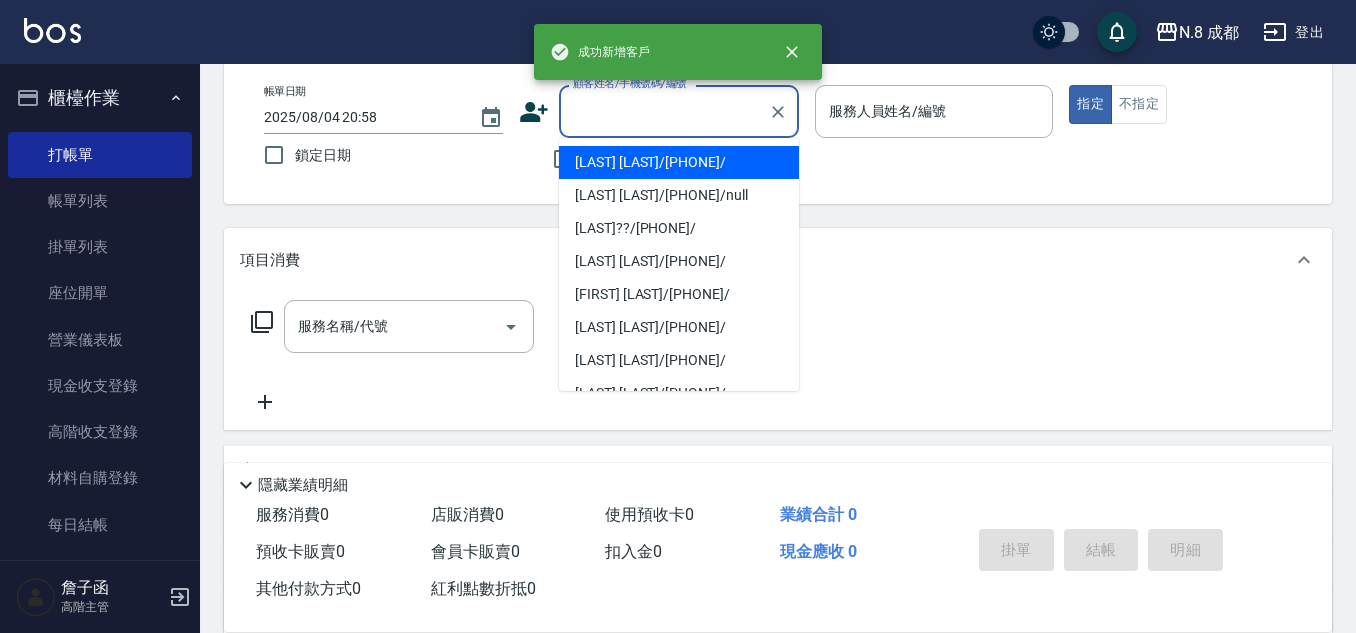 click on "顧客姓名/手機號碼/編號 顧客姓名/手機號碼/編號" at bounding box center [679, 111] 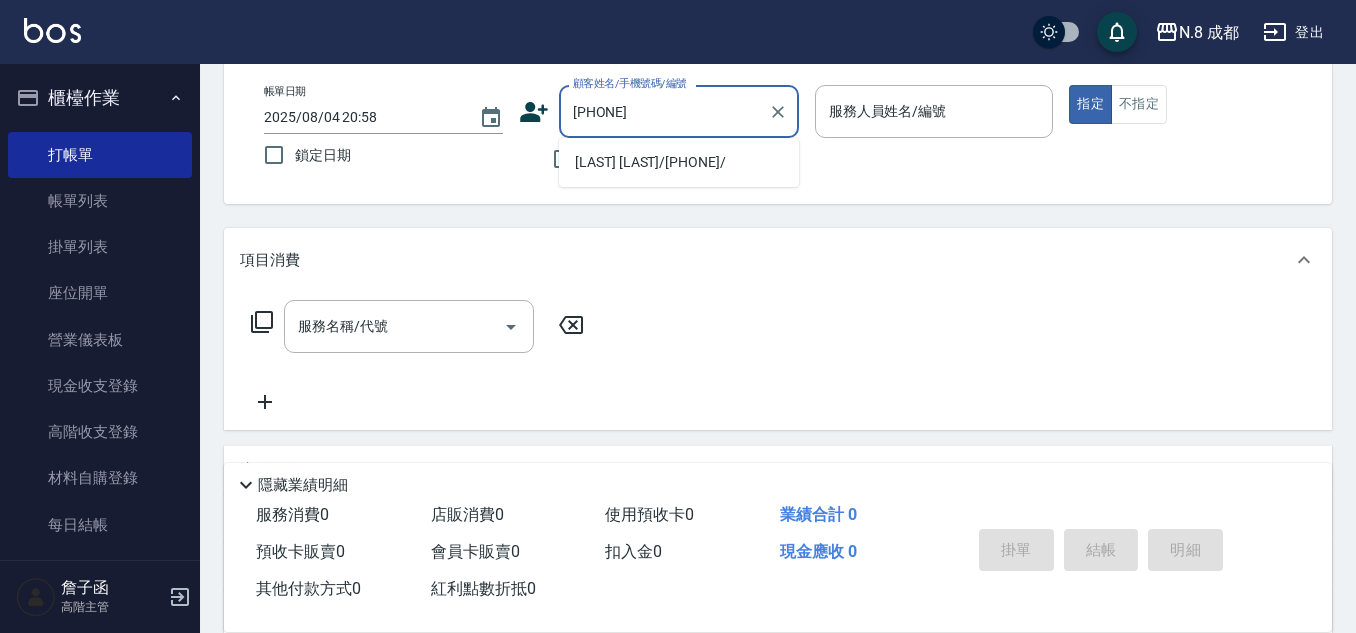 drag, startPoint x: 637, startPoint y: 183, endPoint x: 636, endPoint y: 172, distance: 11.045361 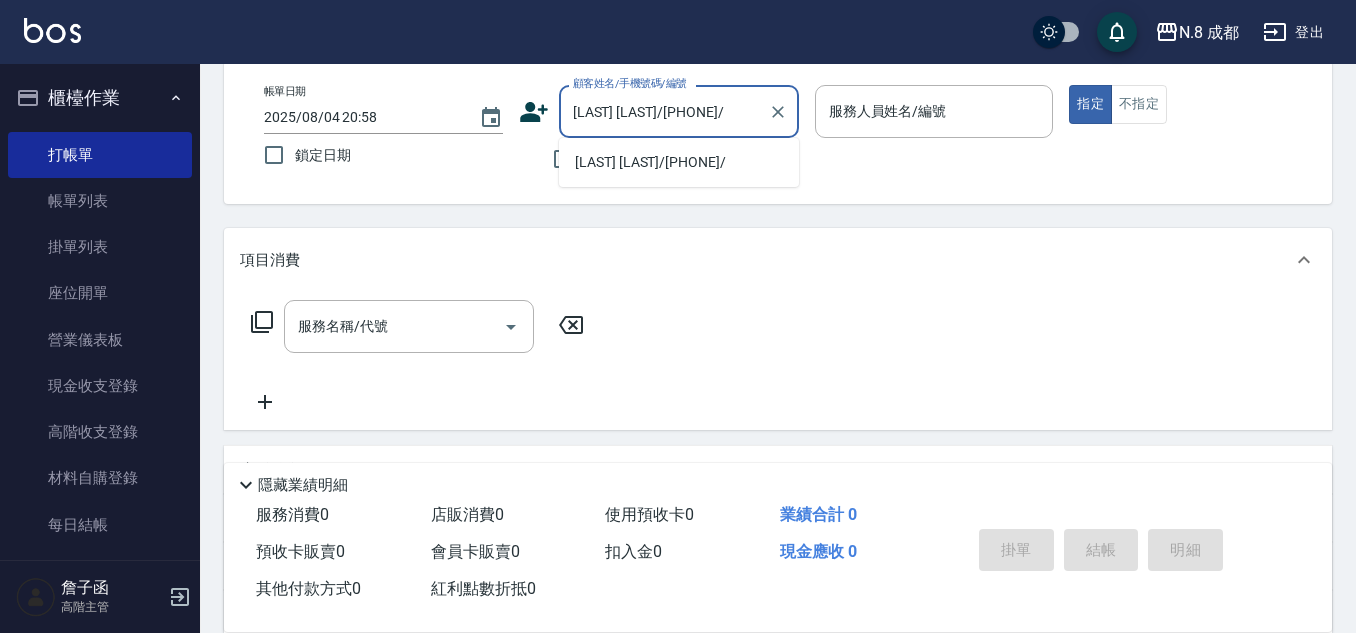 type on "林晏綾-07" 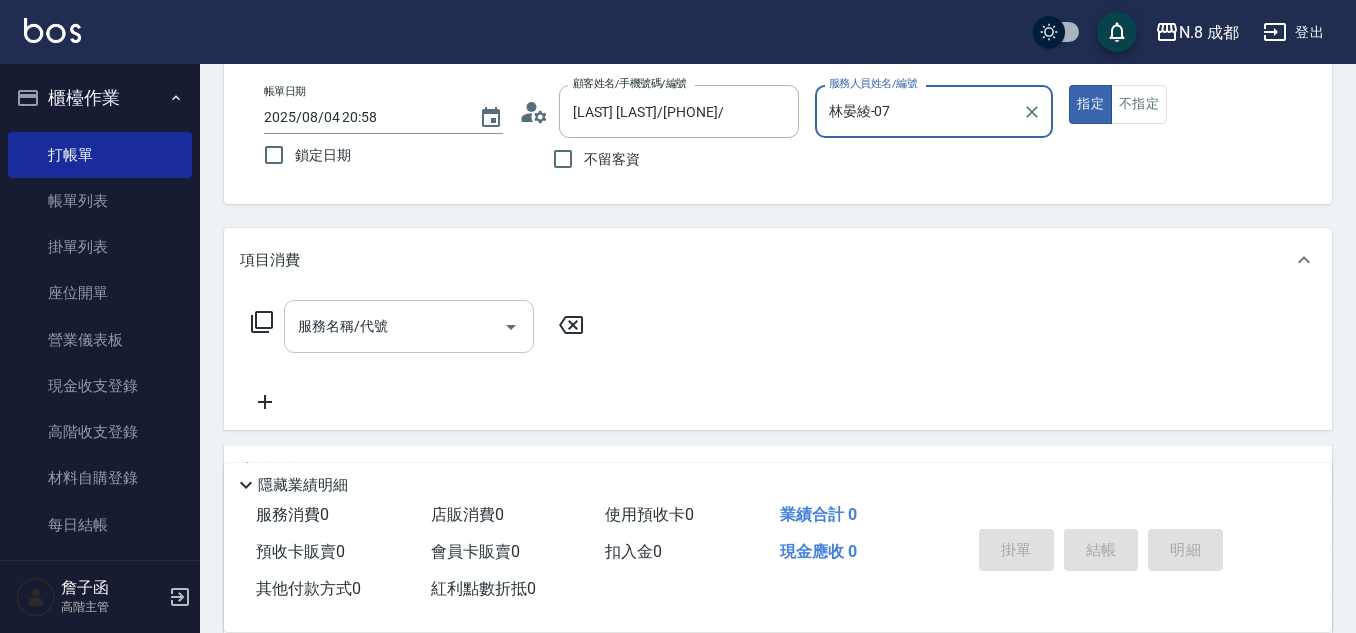 click on "服務名稱/代號" at bounding box center [394, 326] 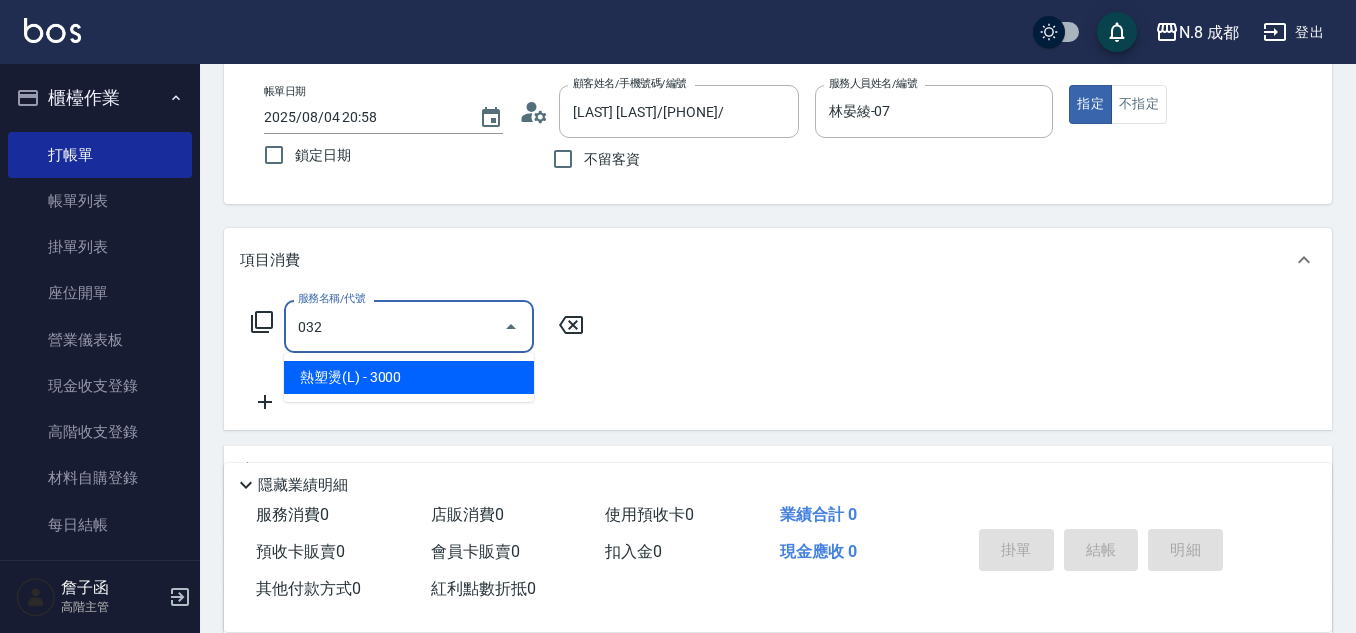 click on "熱塑燙(L) - 3000" at bounding box center (409, 377) 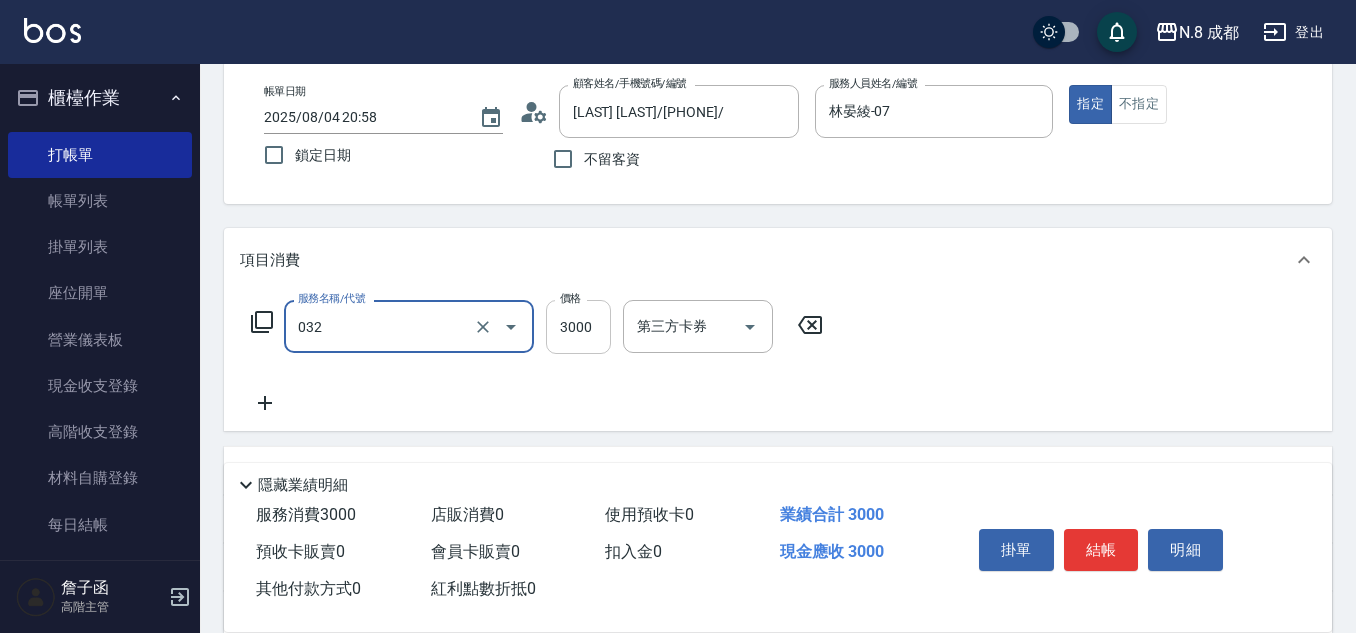 type on "熱塑燙(L)(032)" 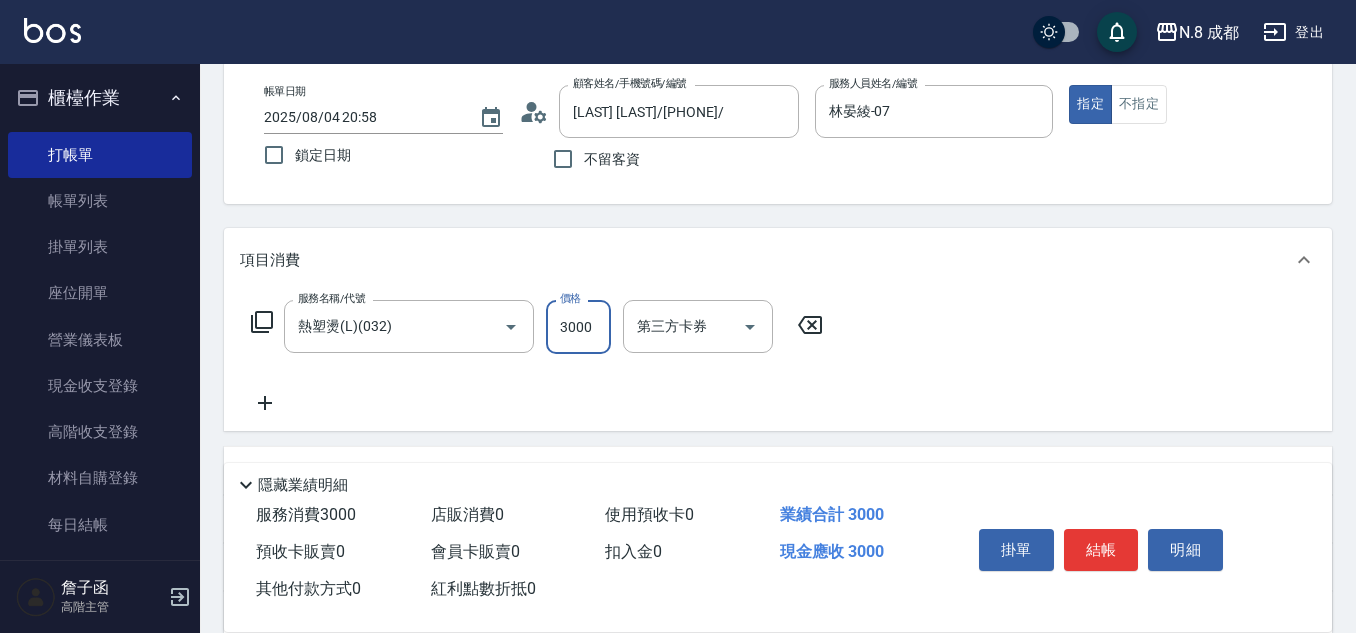 click on "3000" at bounding box center [578, 327] 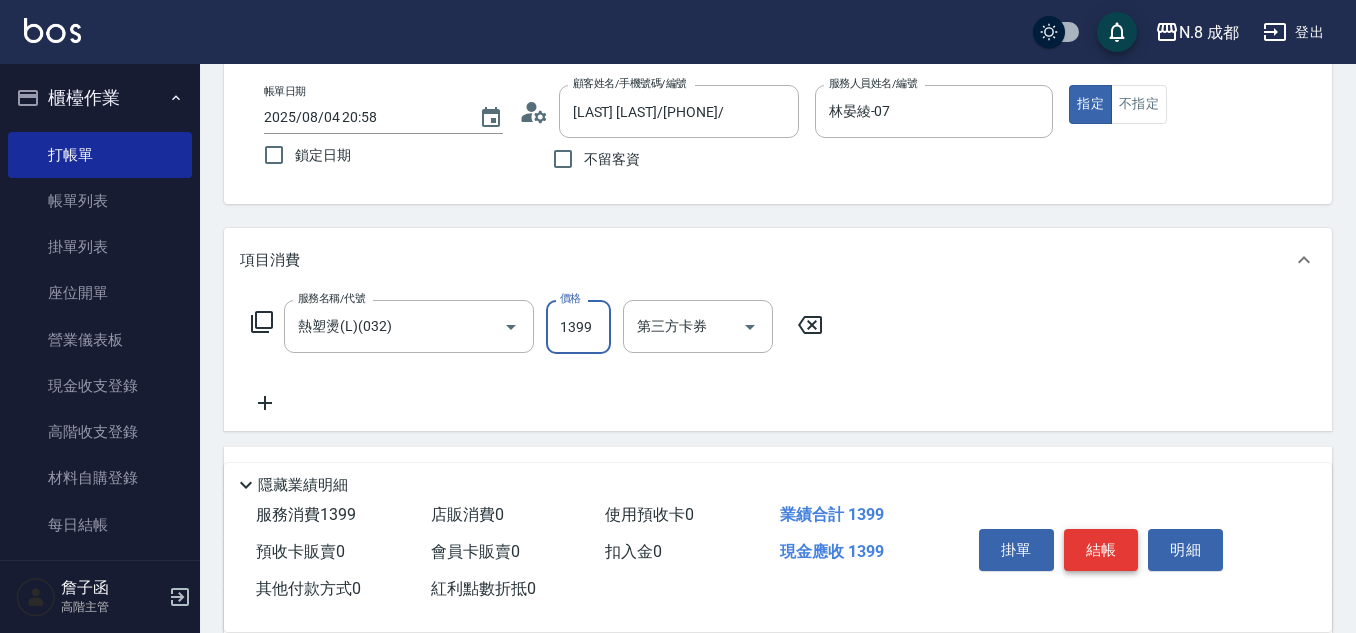 type on "1399" 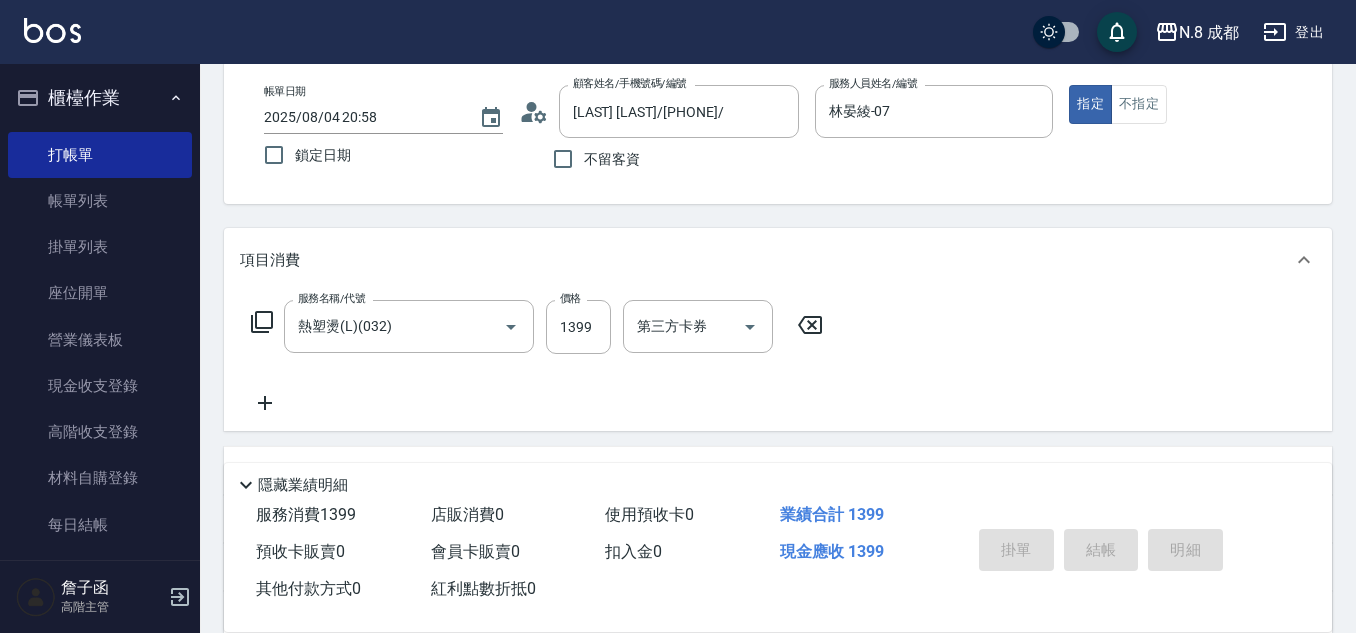 type on "2025/08/04 21:00" 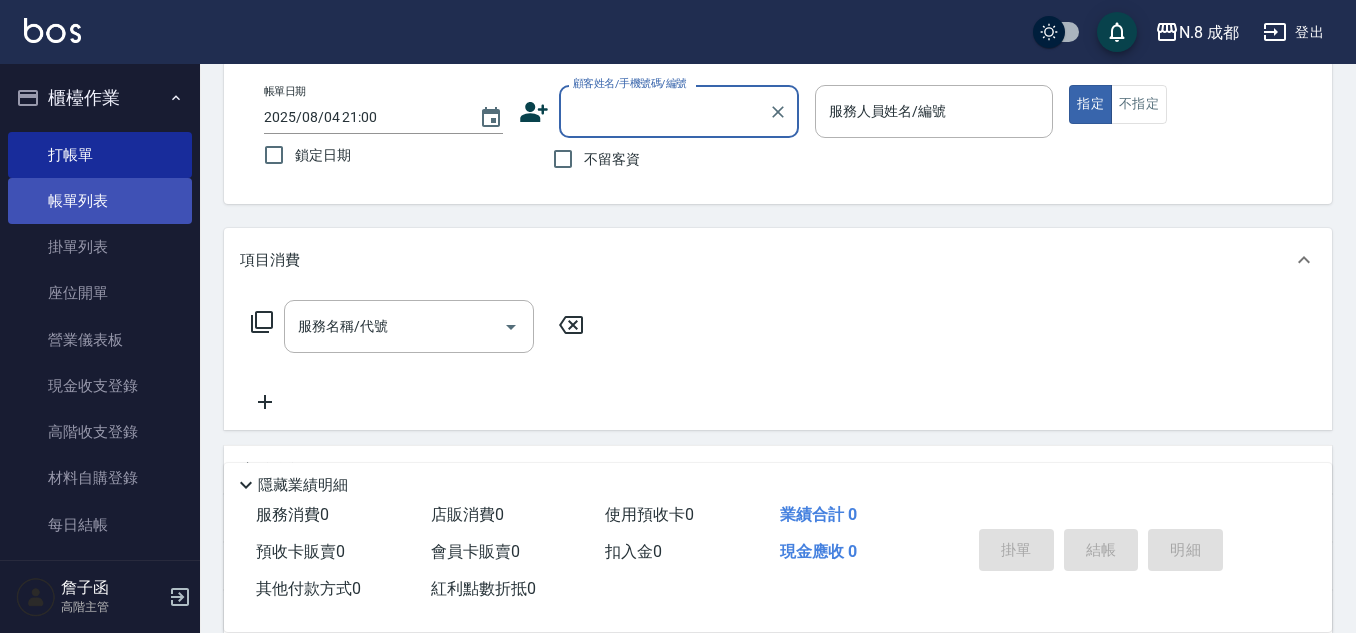 click on "帳單列表" at bounding box center [100, 201] 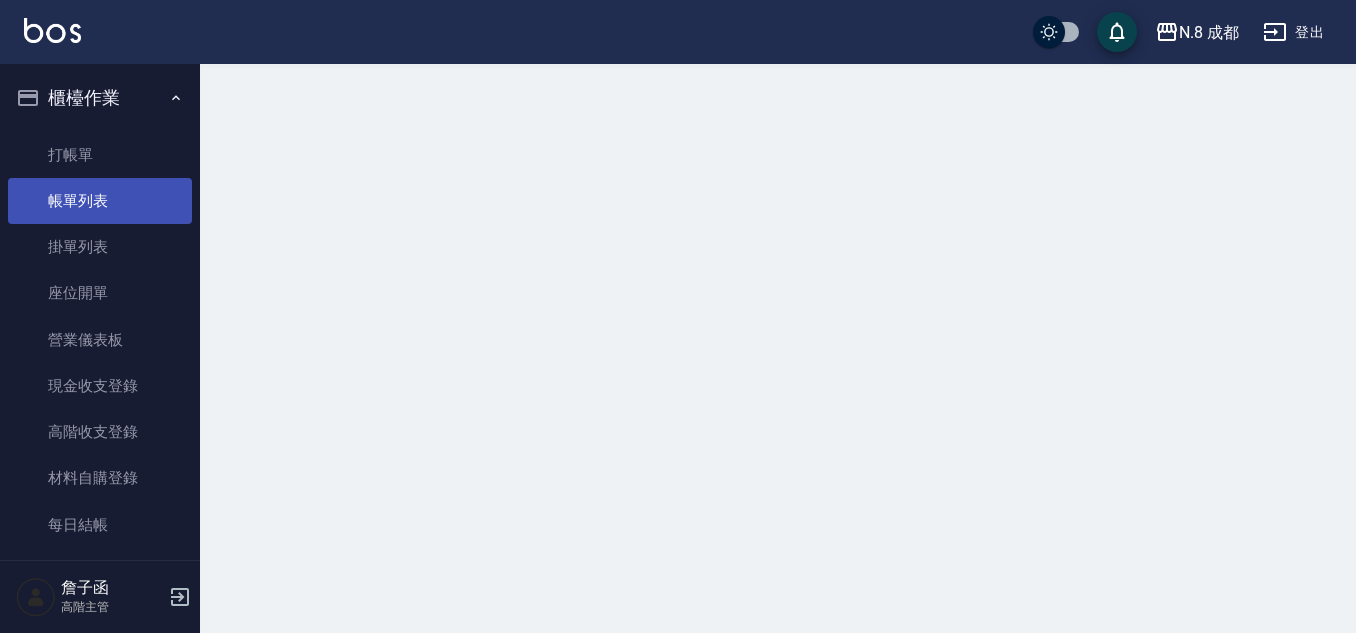 scroll, scrollTop: 0, scrollLeft: 0, axis: both 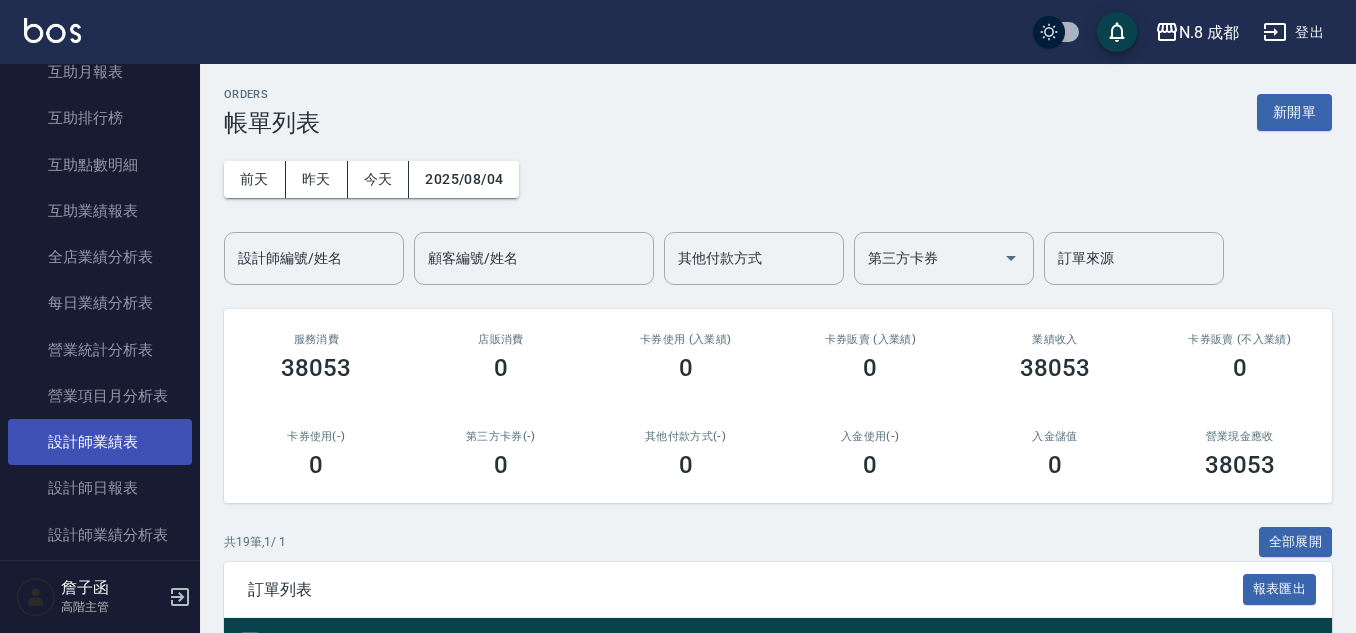 click on "設計師業績表" at bounding box center (100, 442) 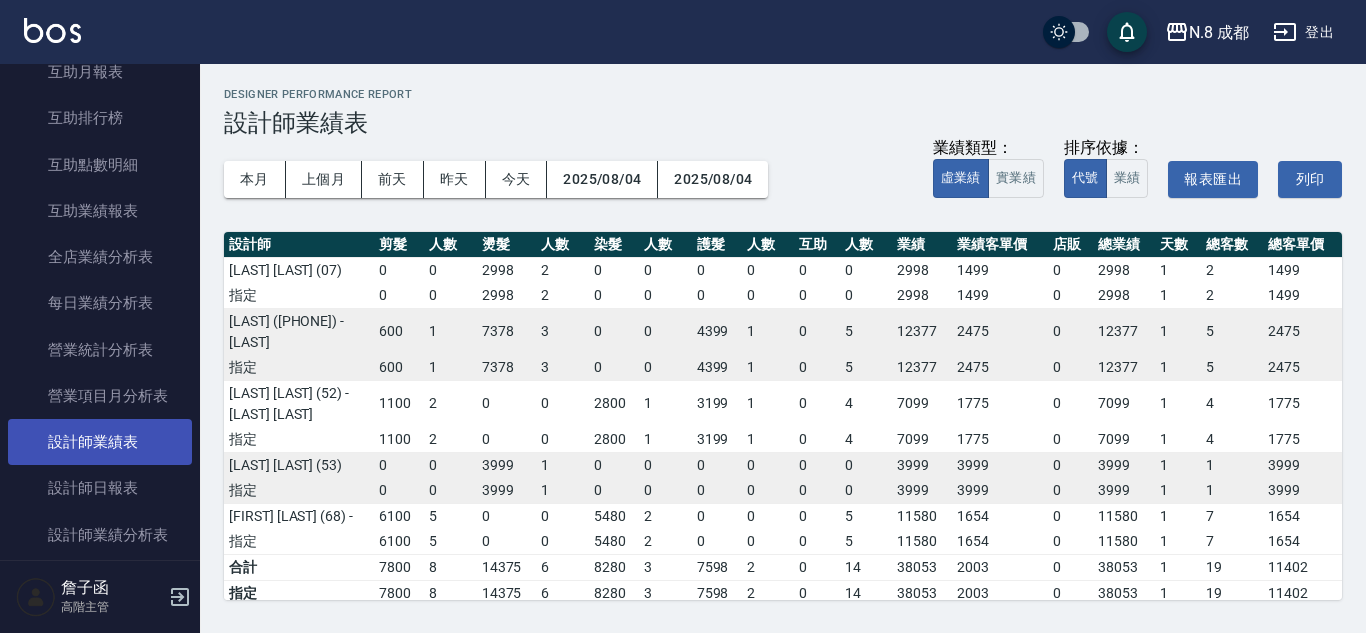 click on "設計師業績表" at bounding box center (100, 442) 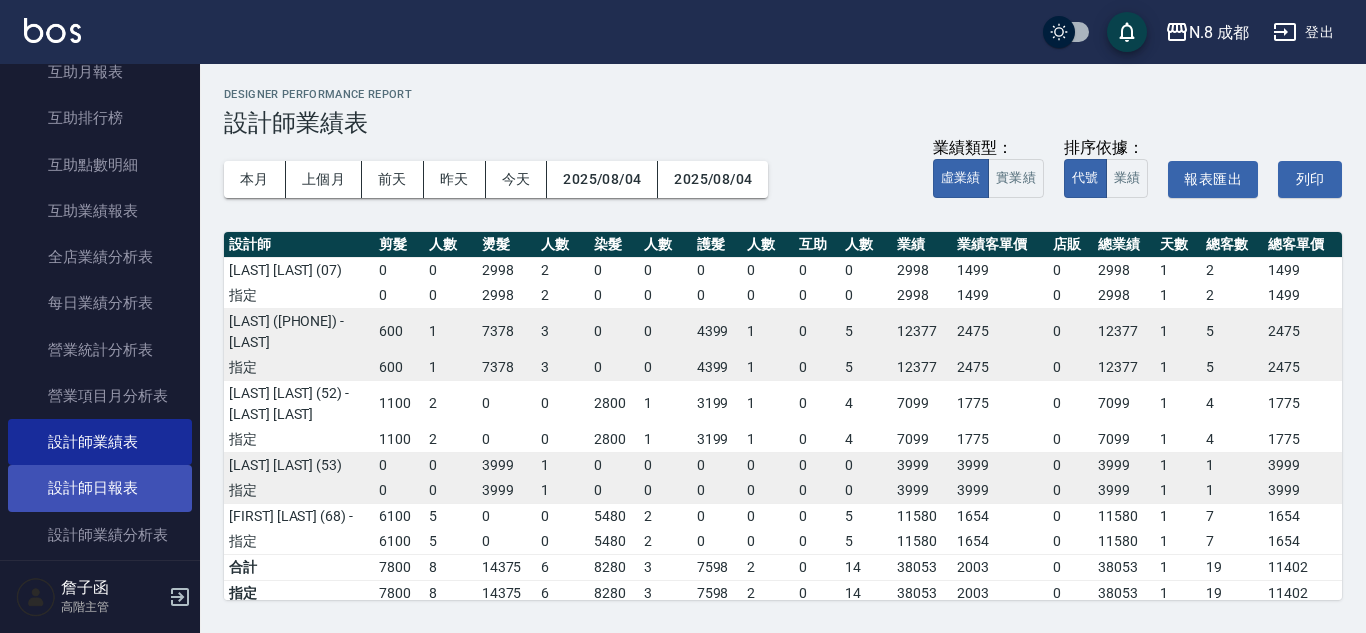 click on "設計師日報表" at bounding box center [100, 488] 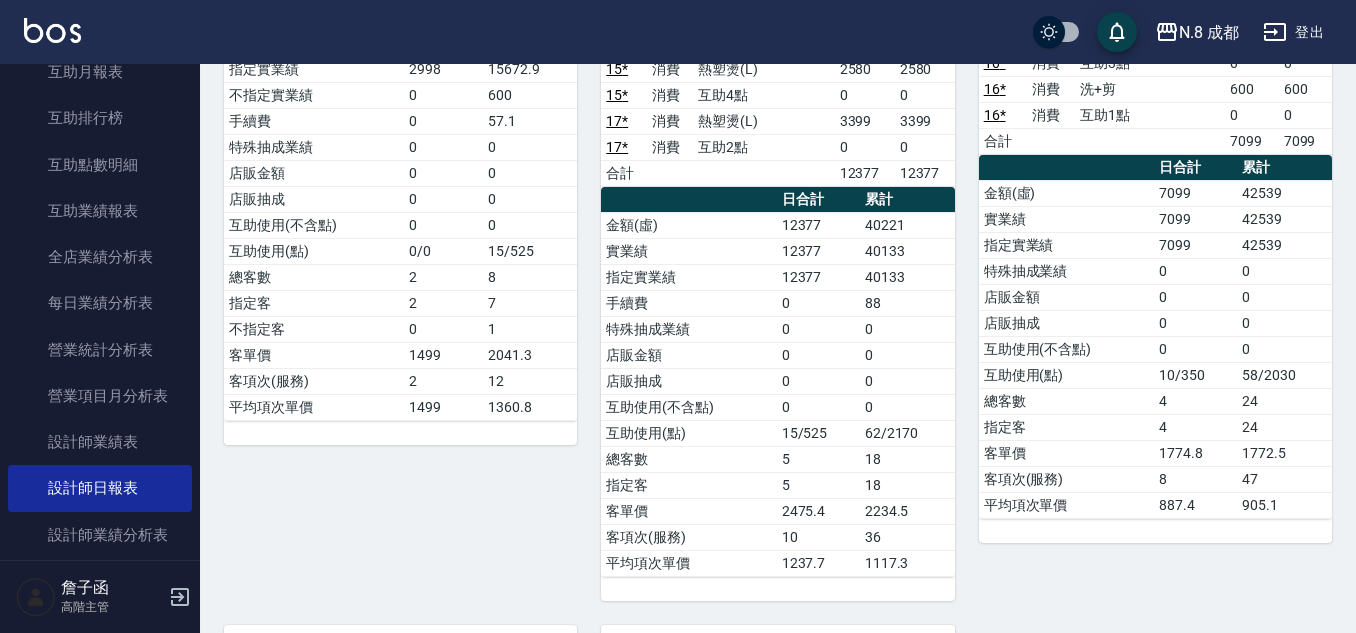 scroll, scrollTop: 300, scrollLeft: 0, axis: vertical 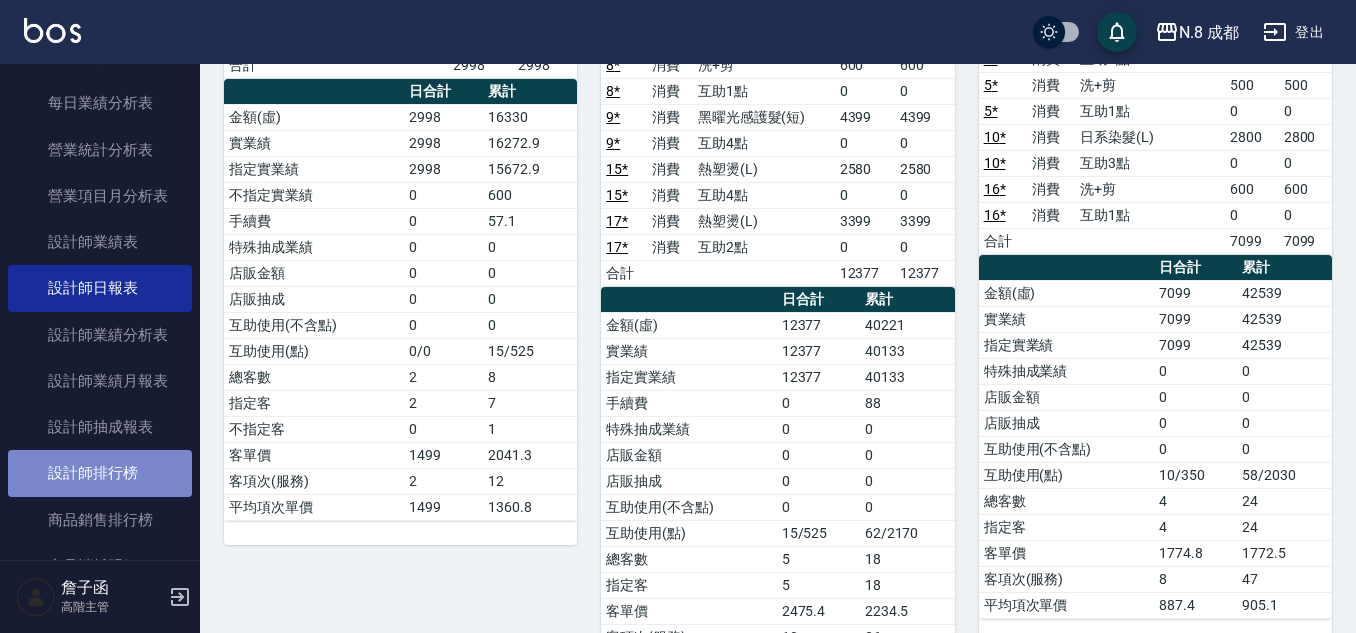 click on "設計師排行榜" at bounding box center (100, 473) 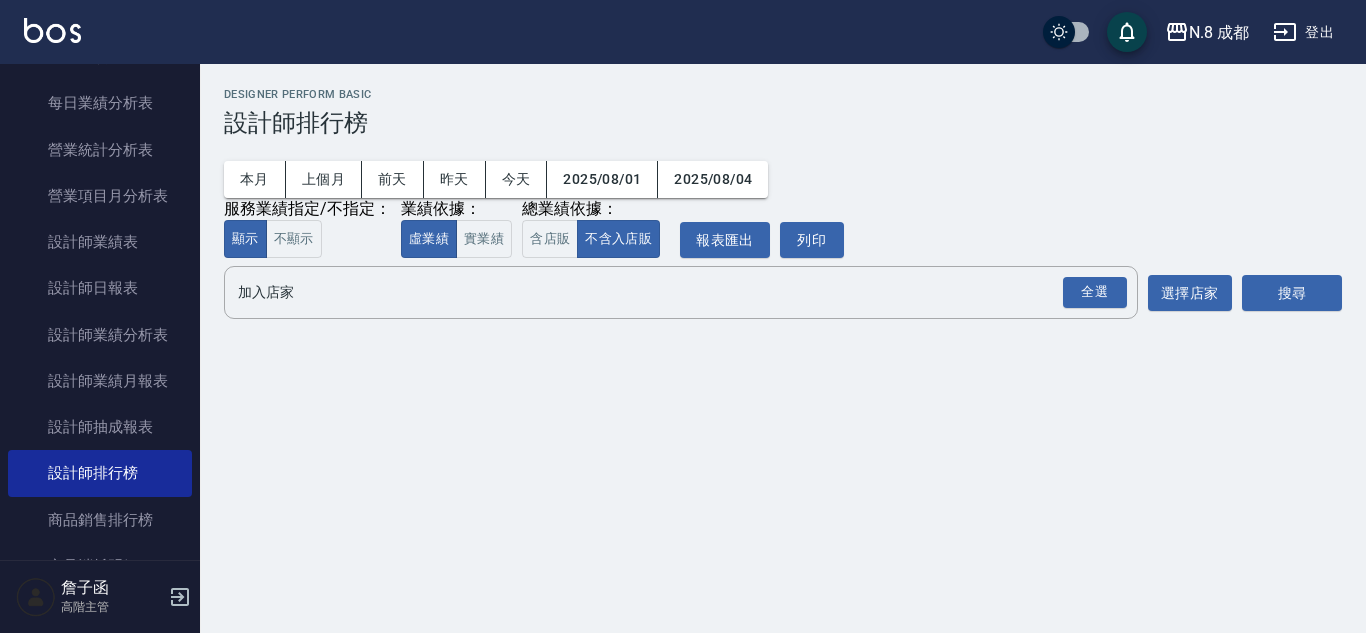 click on "N.8 [CITY]   2025-08-01  - 2025-08-04   設計師排行榜 列印時間： 2025-08-04-21:20 Designer Perform Basic 設計師排行榜 本月 上個月 前天 昨天 今天 2025/08/01 2025/08/04 服務業績指定/不指定： 顯示 不顯示 業績依據： 虛業績 實業績 總業績依據： 含店販 不含入店販 報表匯出 列印 加入店家 全選 加入店家 選擇店家 搜尋" at bounding box center (783, 207) 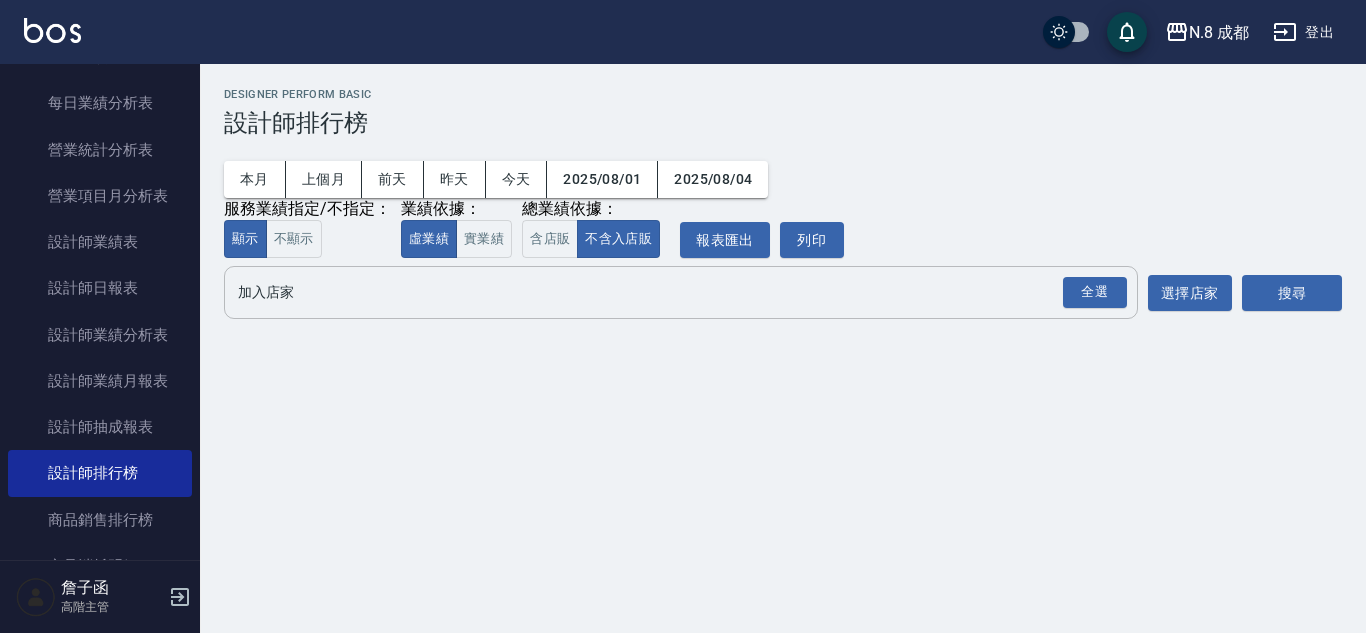 click on "加入店家" at bounding box center [666, 292] 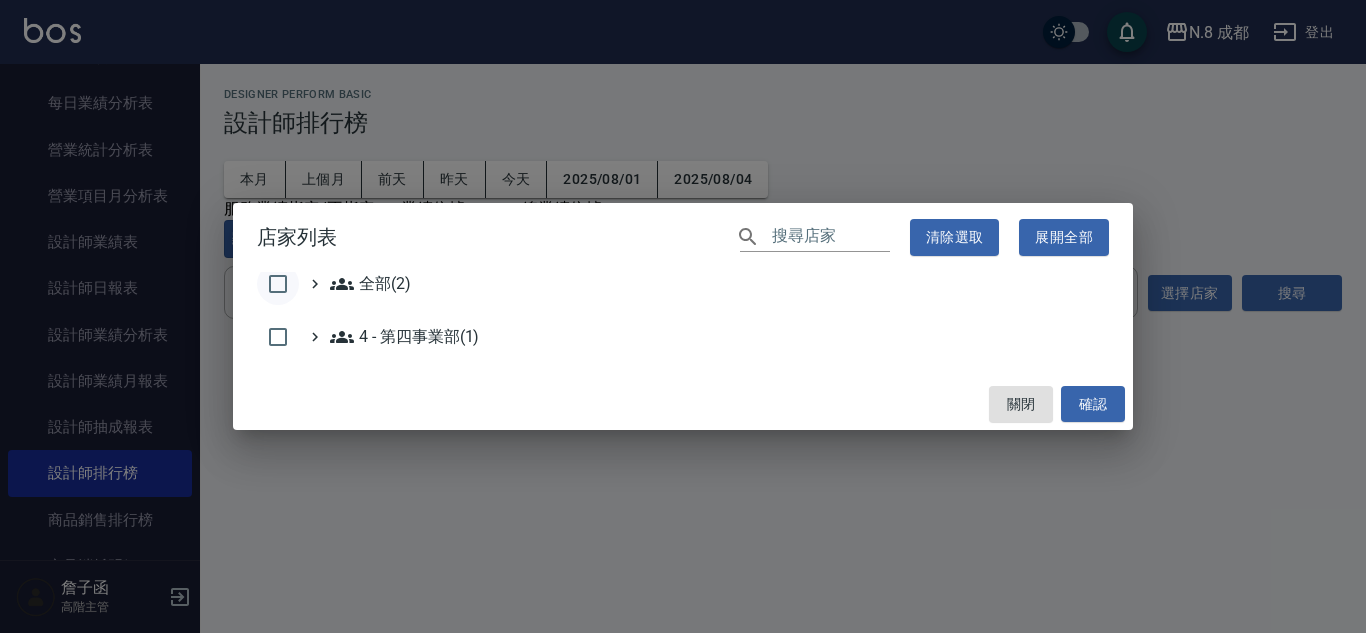click at bounding box center [278, 284] 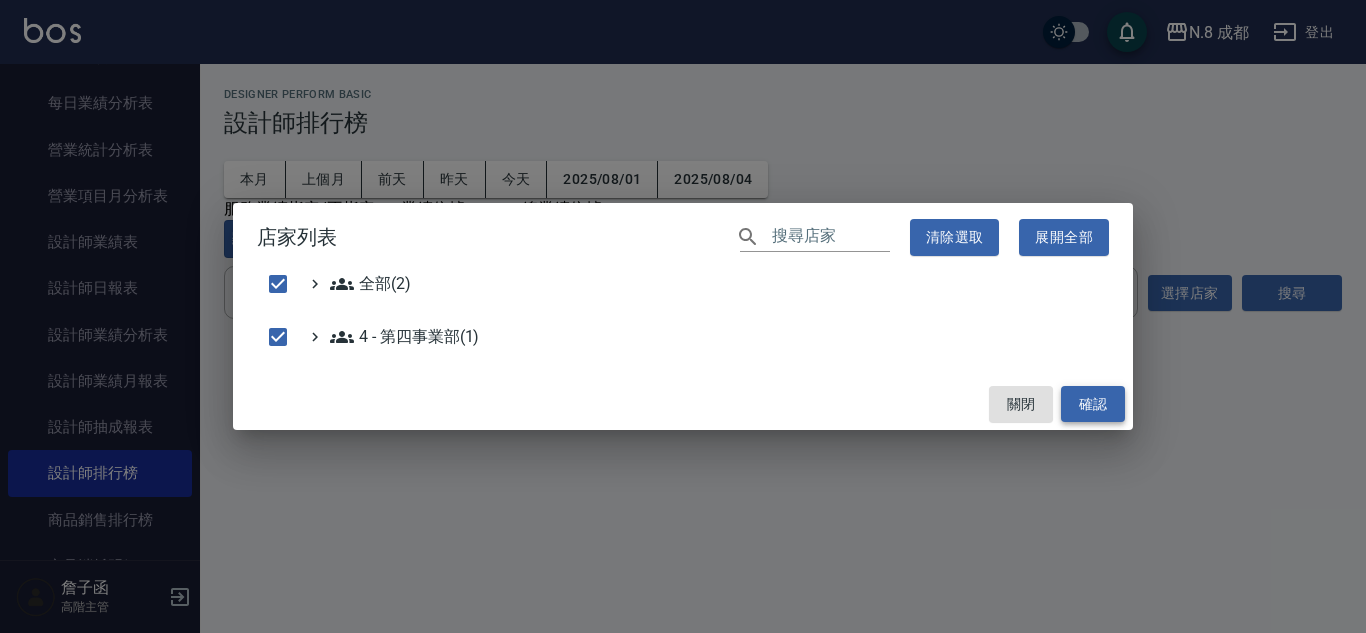 click on "確認" at bounding box center [1093, 404] 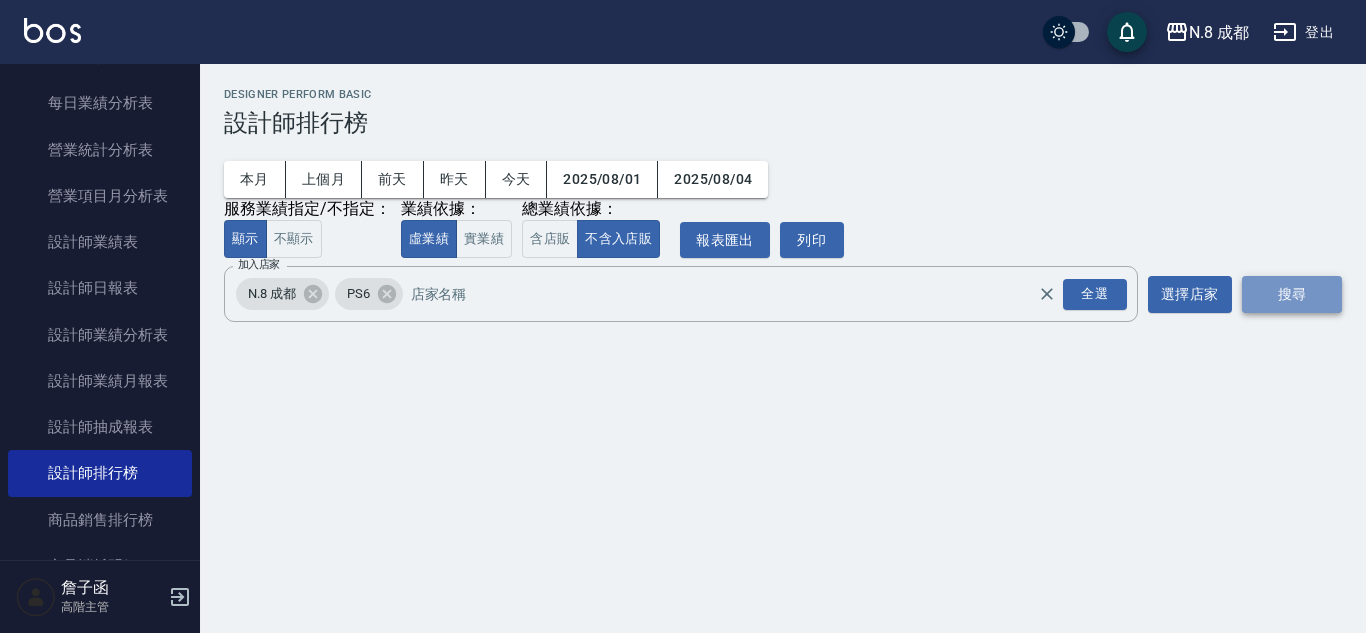 click on "搜尋" at bounding box center [1292, 294] 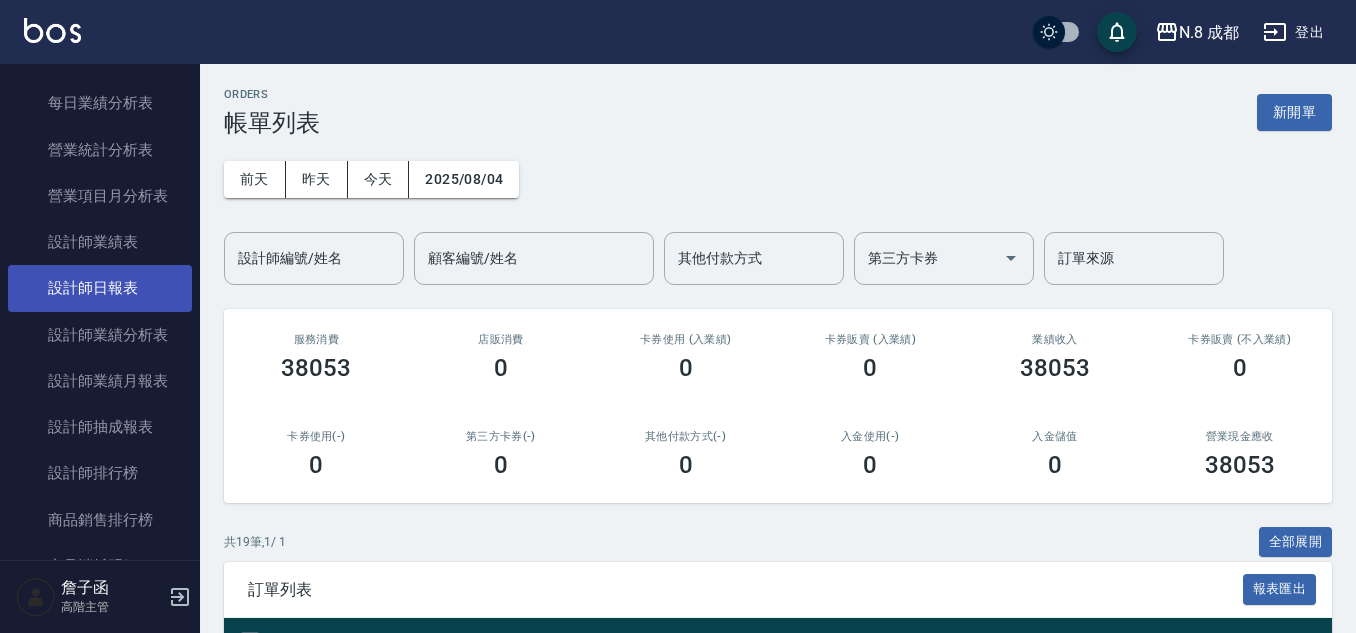 click on "設計師日報表" at bounding box center [100, 288] 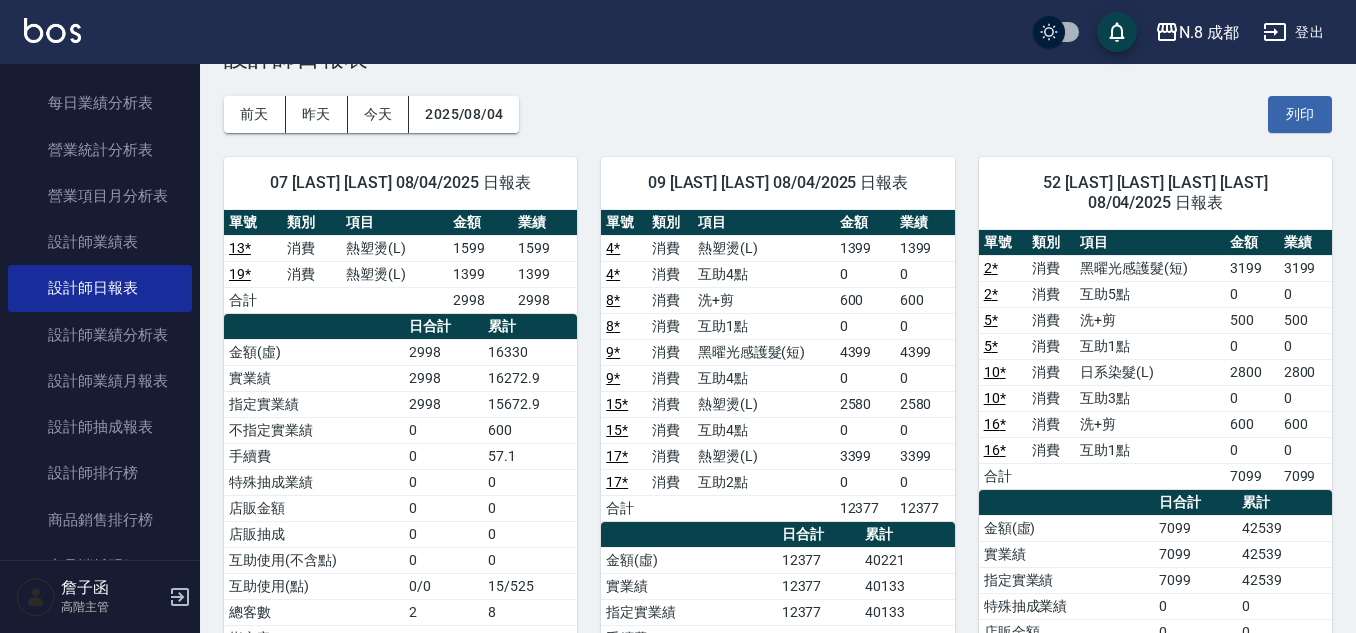 scroll, scrollTop: 100, scrollLeft: 0, axis: vertical 